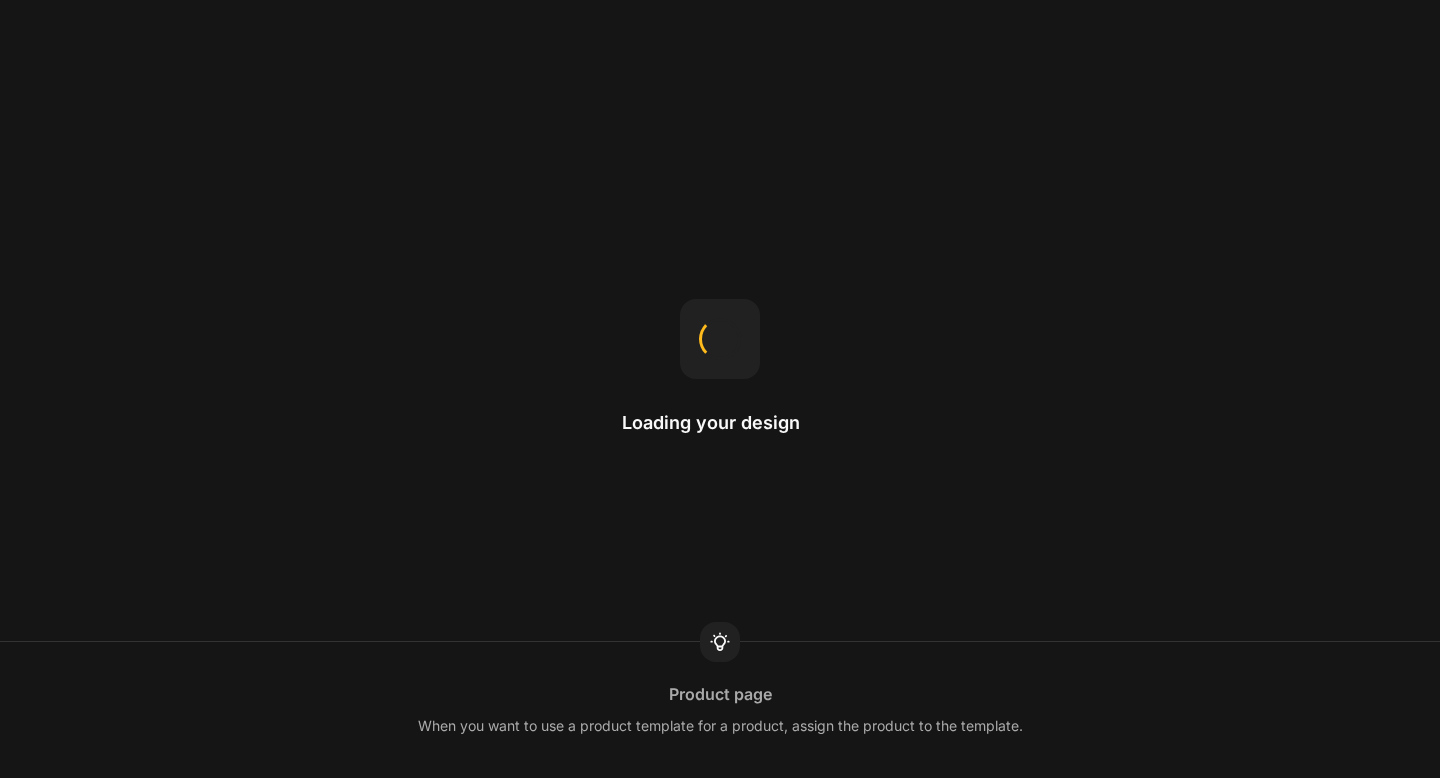 scroll, scrollTop: 0, scrollLeft: 0, axis: both 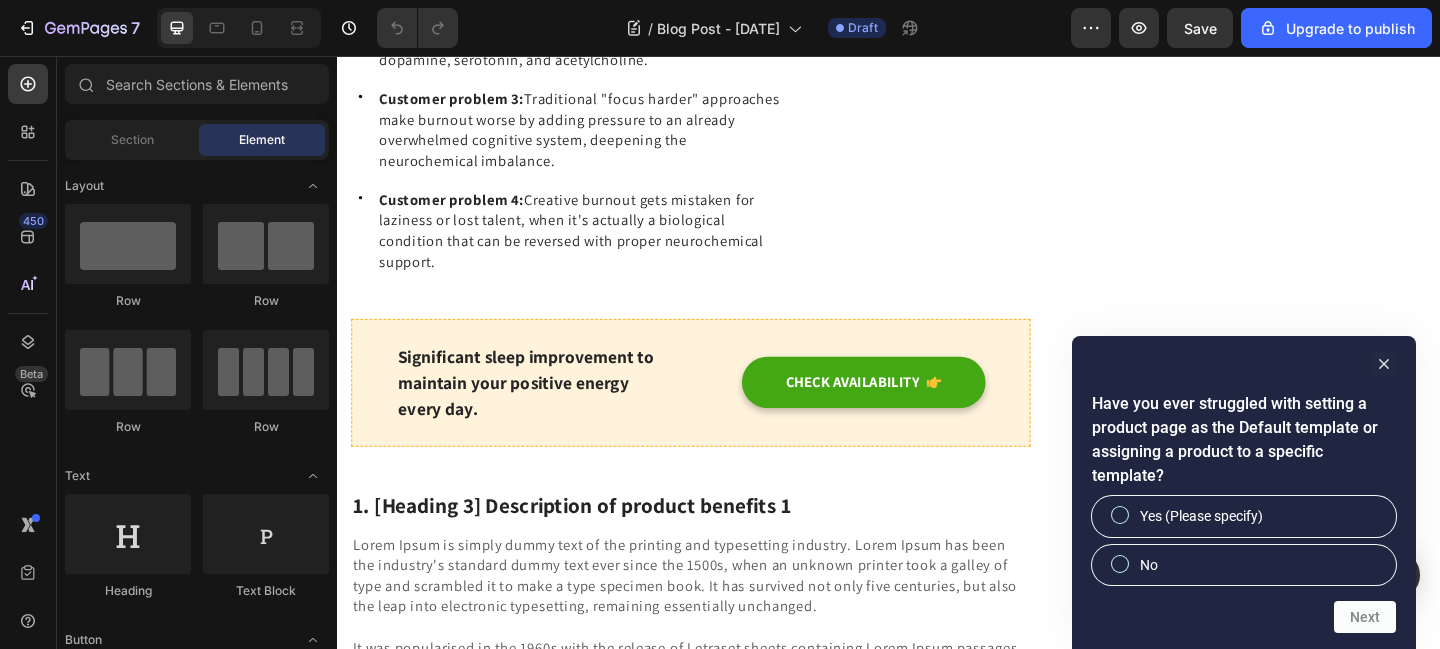 click on "Customer problem 1:" at bounding box center (461, -117) 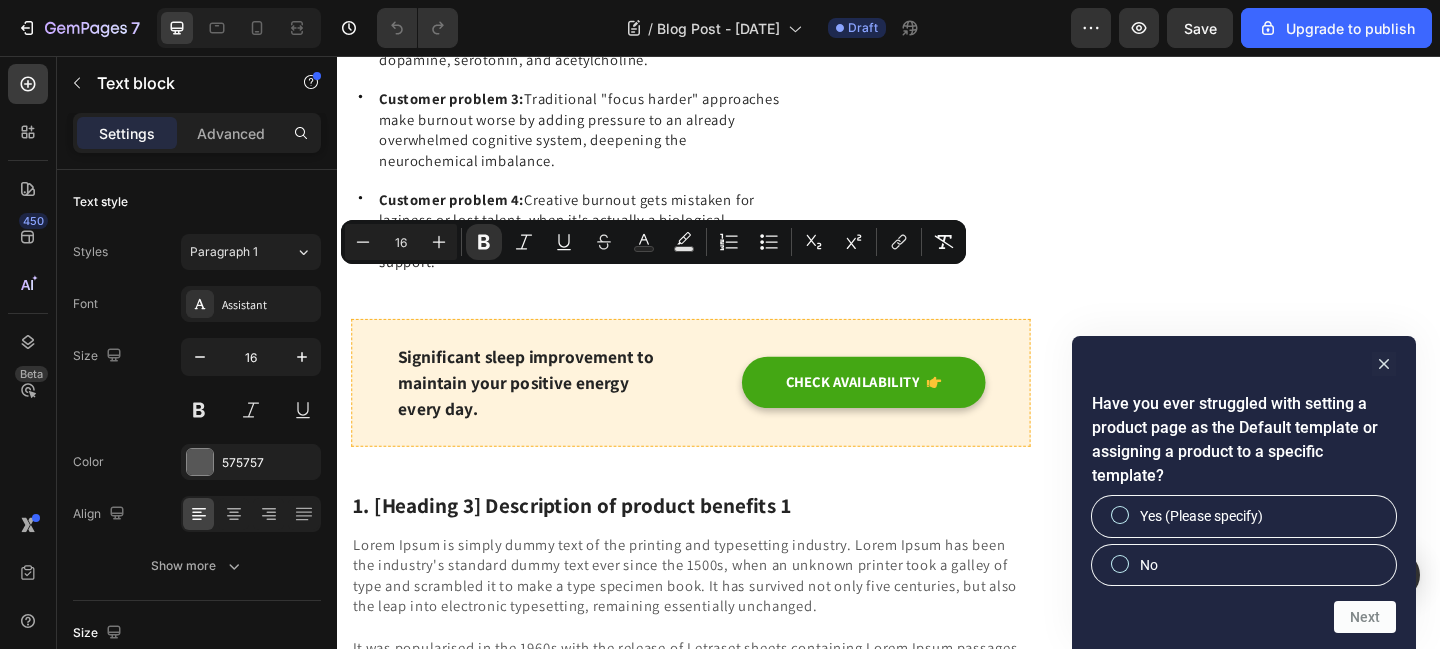 drag, startPoint x: 533, startPoint y: 305, endPoint x: 384, endPoint y: 309, distance: 149.05368 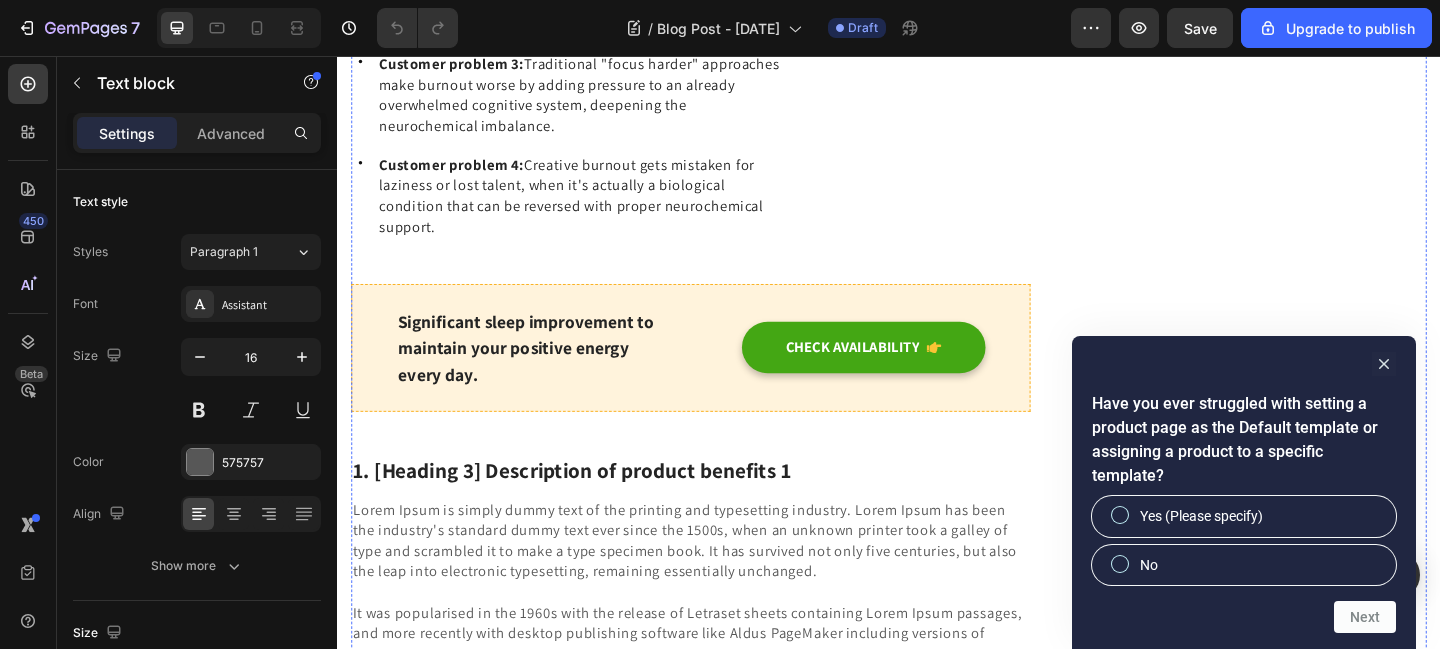 scroll, scrollTop: 861, scrollLeft: 0, axis: vertical 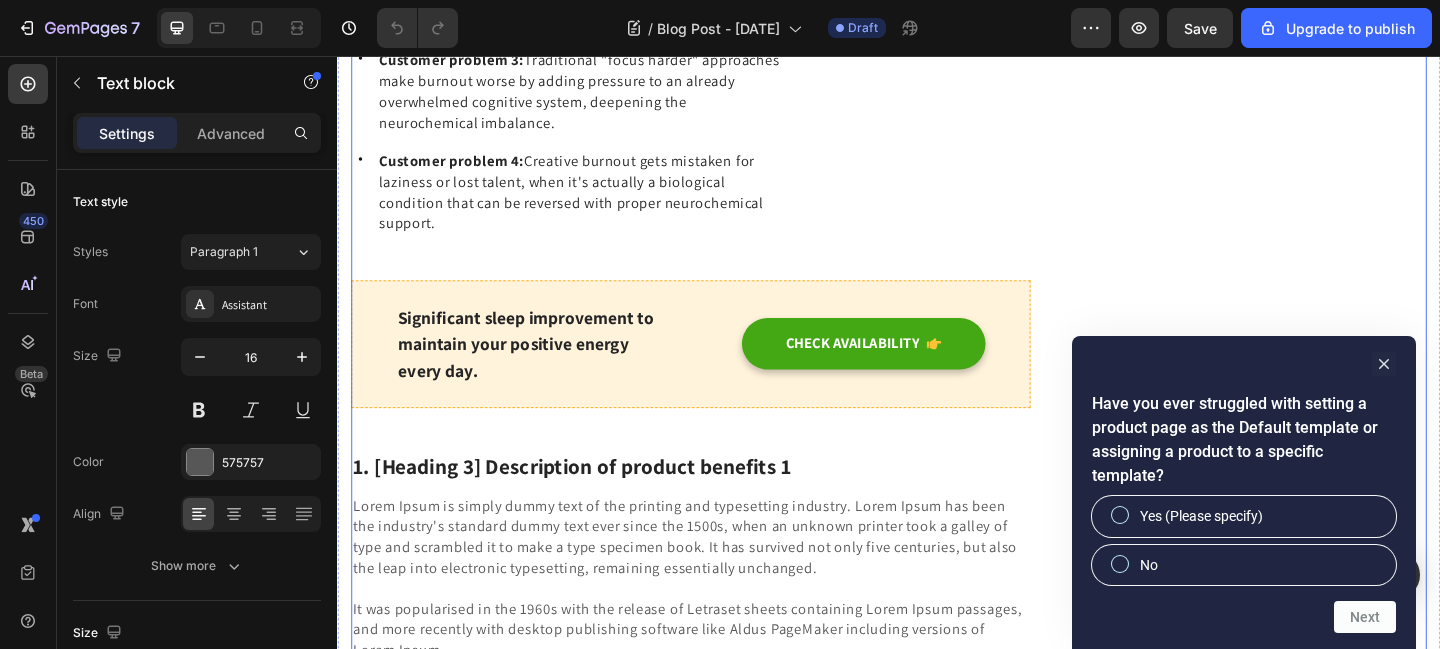 click on "Unique Value Proposition Heading
Icon Product benefit 1 Text block
Icon Product benefit 2 Text block
Icon Product benefit 3  Text block
Icon Product benefit 4   Text block Icon List Row Image  	   CHECK AVAILABILITY Button ✔️ 30-Day Money-Back Guarantee Text block Row
Publish the page to see the content.
Sticky sidebar" at bounding box center [1337, 1634] 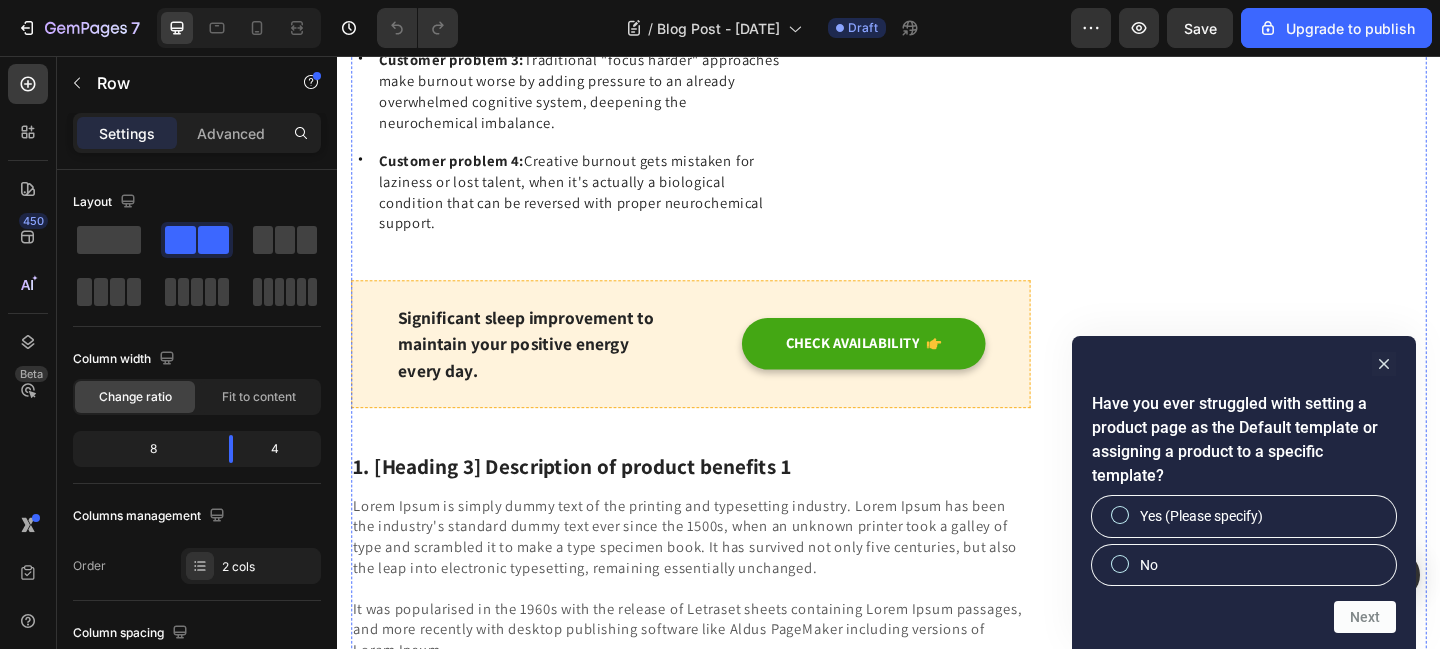click on "My hands were shaking as I stared at the blank canvas for the fourth hour straight." at bounding box center [721, -317] 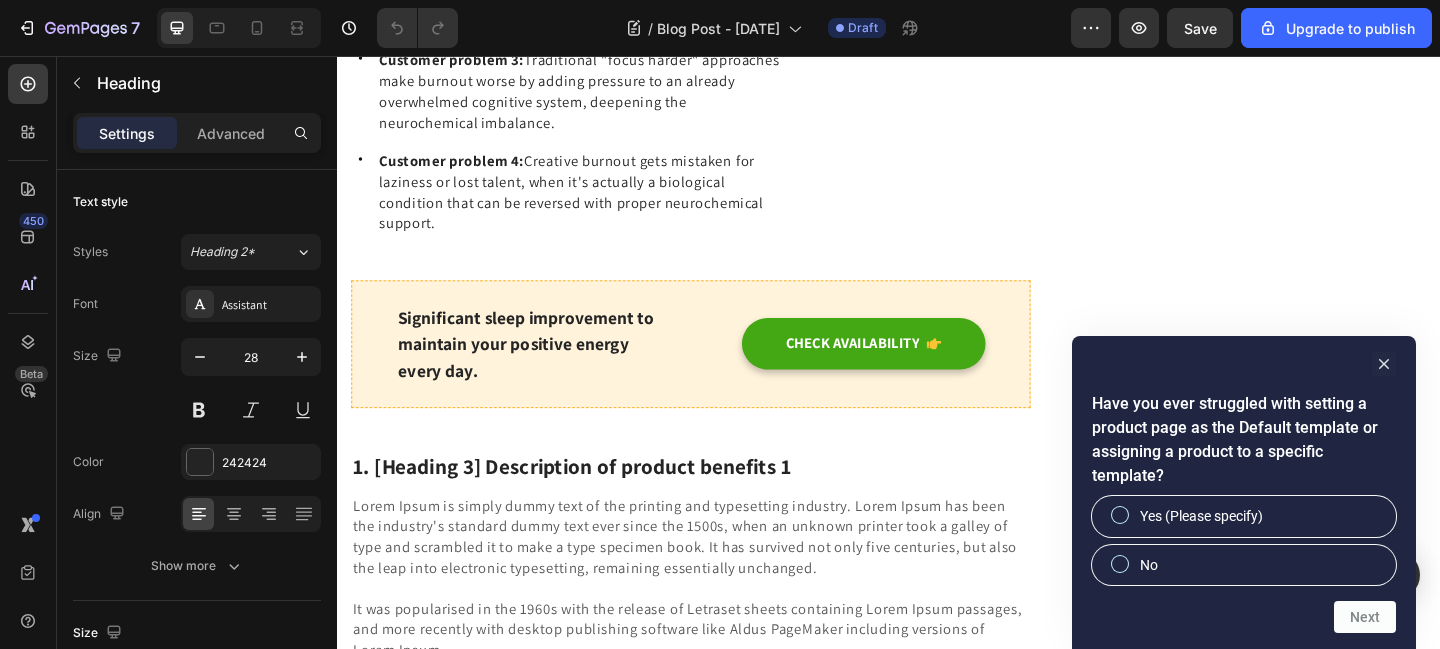 click on "My hands were shaking as I stared at the blank canvas for the fourth hour straight." at bounding box center (721, -317) 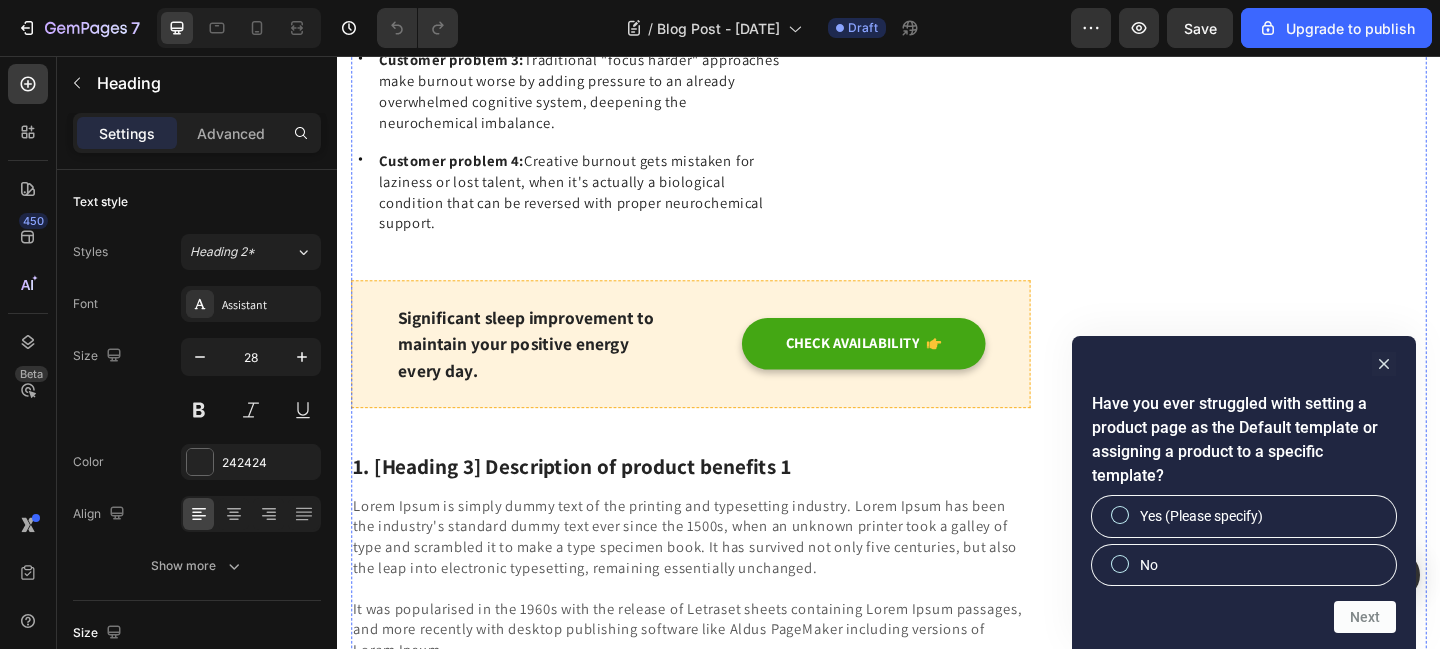 click on "I Thought Creative Block Was Mental—Until Brain Scans Revealed the Physical Damage Stress Does to Your Artistic Abilities Heading Local Artist Discovers the Hidden Reason 73% of Creative Professionals Can't Access Their Flow State (And the Simple Solution That Restored Her Artistic Joy in Just 3 Weeks) Text block Written by [PERSON] Text block Published on [DATE] Text block Row Image My hands were shaking as I stared at the blank canvas for the fourth hour straight. Heading   12 Your provider may recommend compression socks to help with symptoms caused by a vein or venous disorder. Venous disorders happen when the valves in your veins don’t work correctly, making it harder for blood to flow back to your heart. This can lead to: Text block
Icon Customer problem 1:  Creative professionals struggling with artistic blocks don't realize their brain has shifted into survival mode, suppressing the neural pathways needed for innovation and creative thinking. Text block Row Icon" at bounding box center [721, 1634] 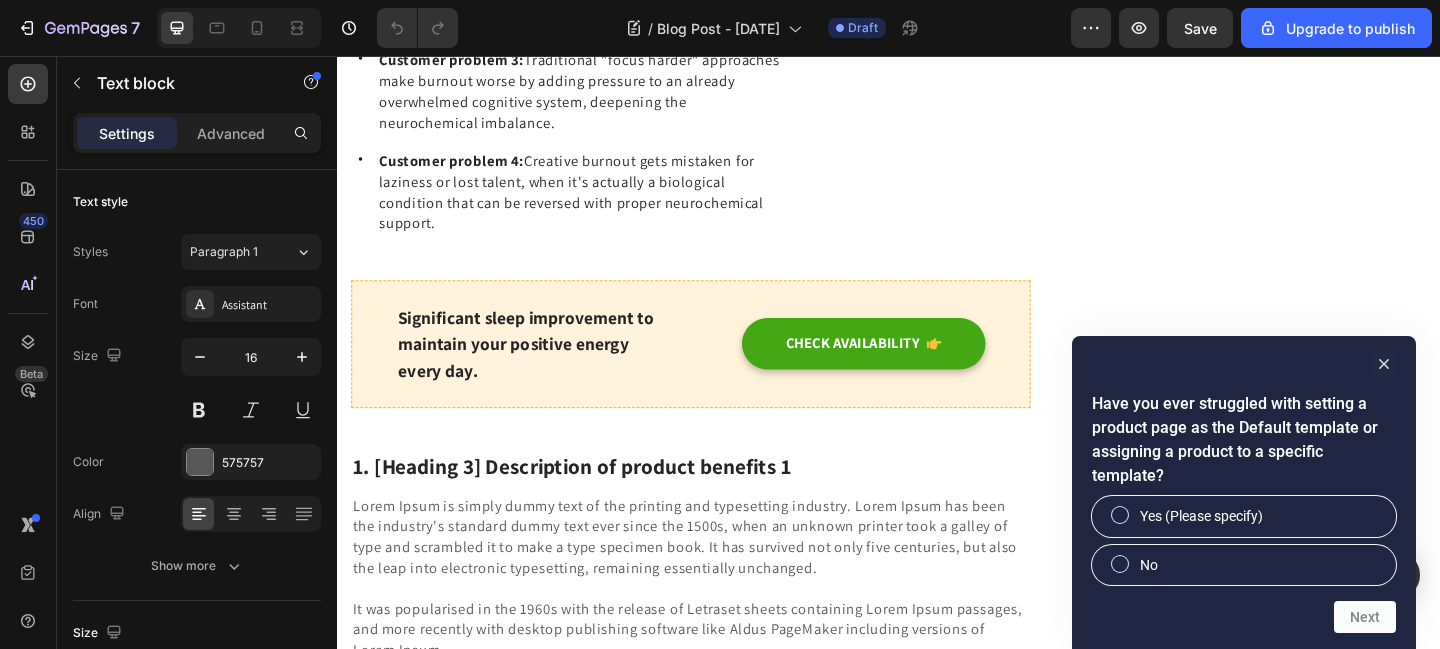 click on "Your provider may recommend compression socks to help with symptoms caused by a vein or venous disorder. Venous disorders happen when the valves in your veins don’t work correctly, making it harder for blood to flow back to your heart. This can lead to:" at bounding box center (721, -231) 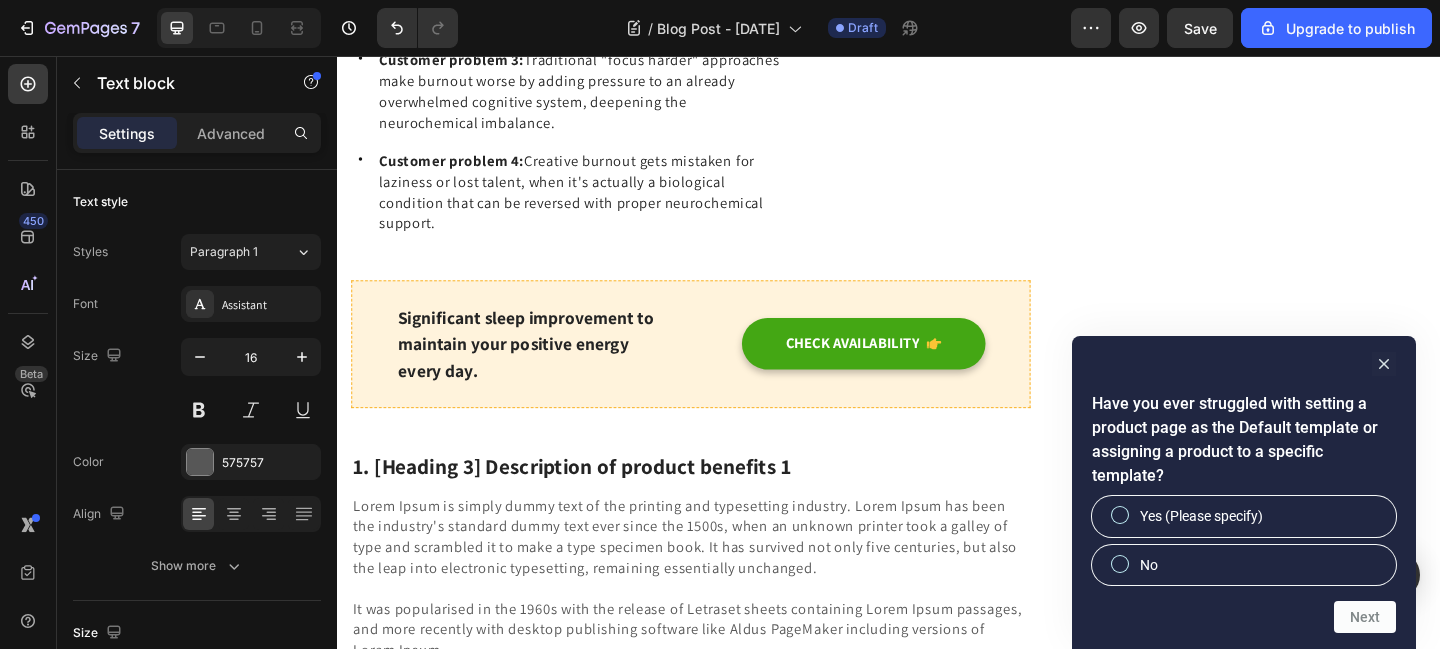 click on "Customer problem 1:  Creative professionals struggling with artistic blocks don't realize their brain has shifted into survival mode, suppressing the neural pathways needed for innovation and creative thinking." at bounding box center (597, -125) 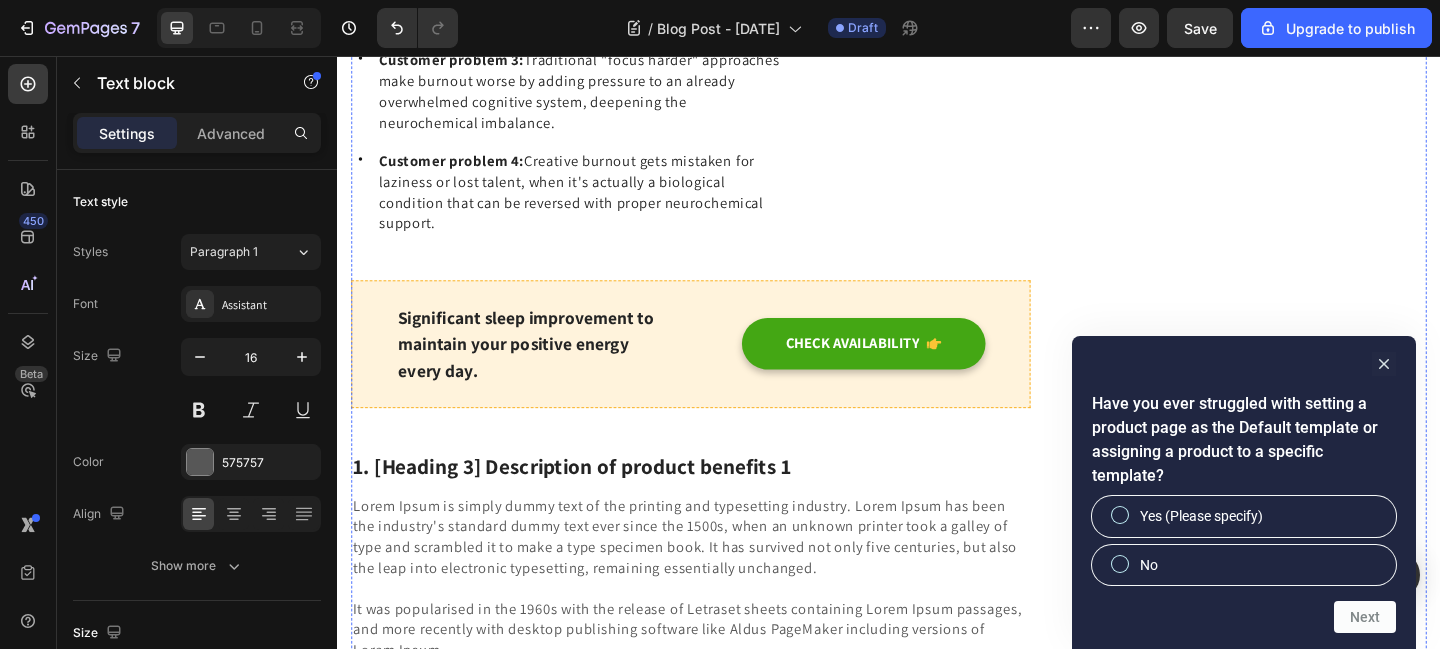 click on "If you're a creative person who feels stuck... If you've lost that spark that used to drive your art... If you're wondering where your passion went and whether it's ever coming back... Then what happened to me could change everything." at bounding box center (721, -231) 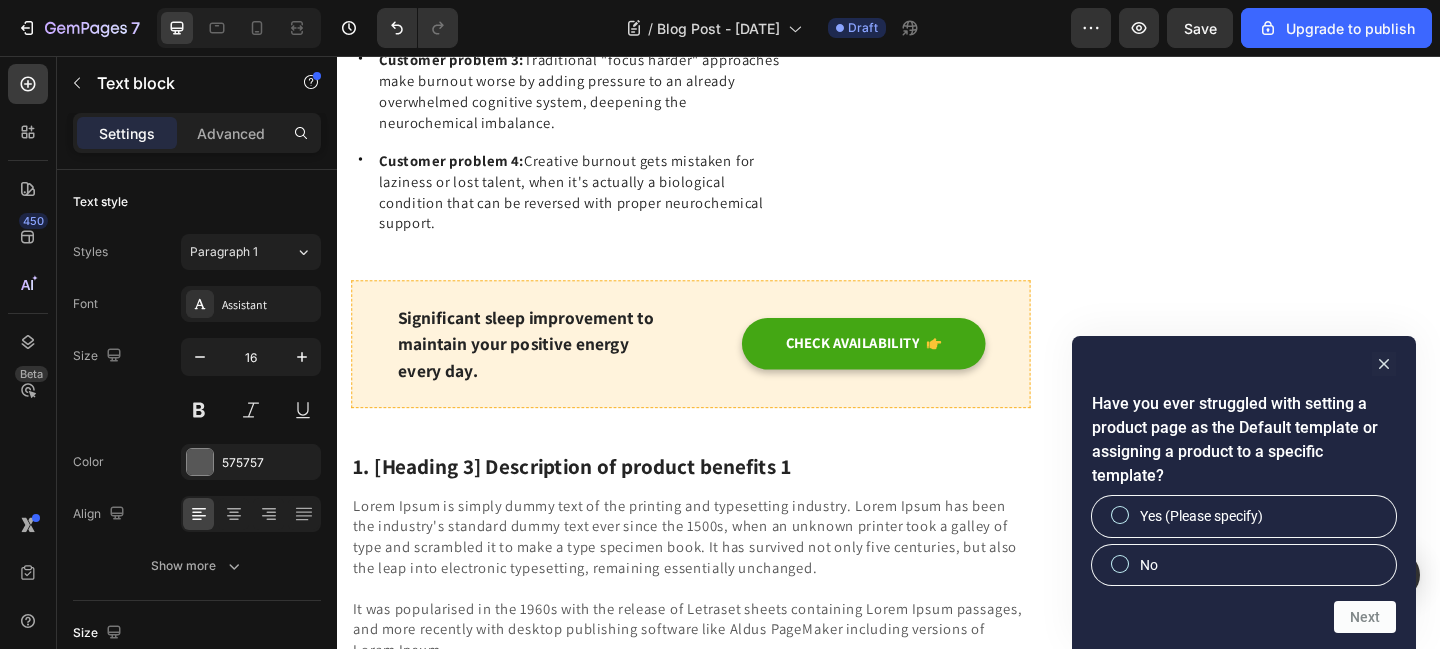 click 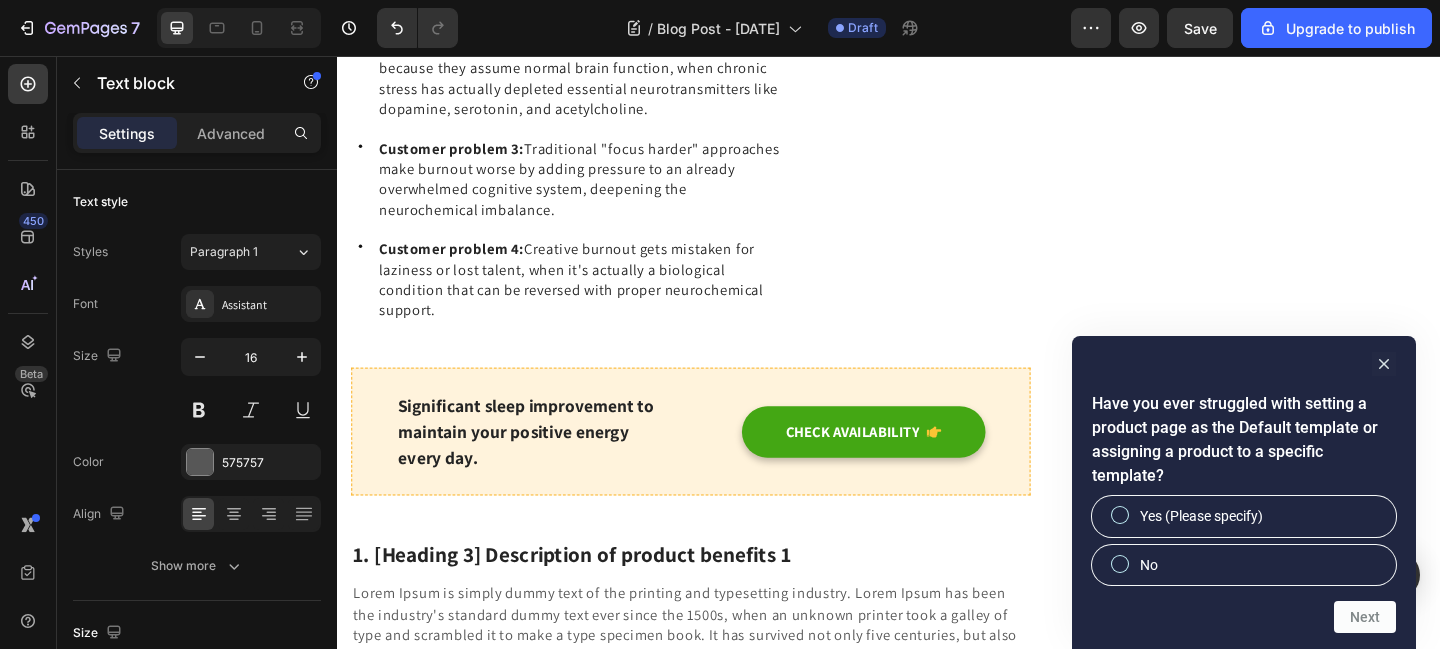 click on "If you're a creative person who feels stuck... If you've lost that spark that used to drive your art... If you're wondering where your passion went and whether it's ever coming back... Then what happened to me could change everything." at bounding box center [721, -136] 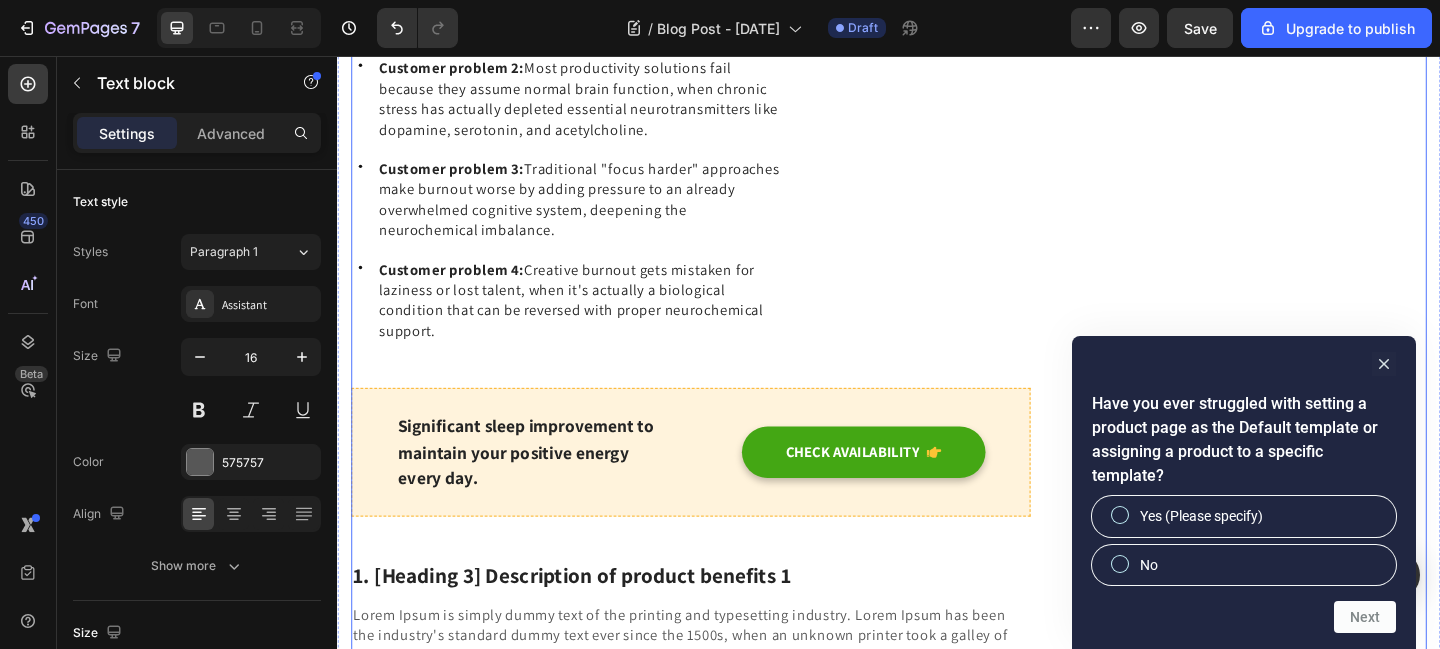 click on "Unique Value Proposition Heading
Icon Product benefit 1 Text block
Icon Product benefit 2 Text block
Icon Product benefit 3  Text block
Icon Product benefit 4   Text block Icon List Row Image  	   CHECK AVAILABILITY Button ✔️ 30-Day Money-Back Guarantee Text block Row
Publish the page to see the content.
Sticky sidebar" at bounding box center [1337, 1692] 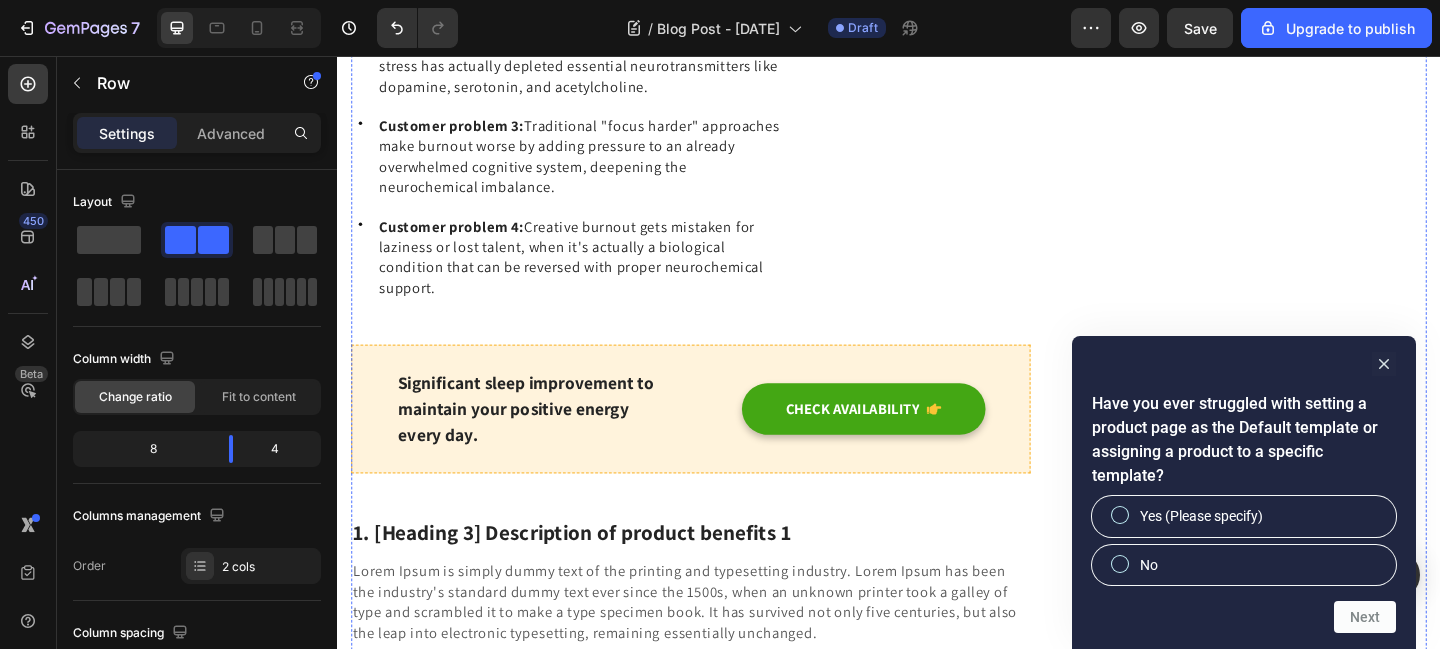 scroll, scrollTop: 922, scrollLeft: 0, axis: vertical 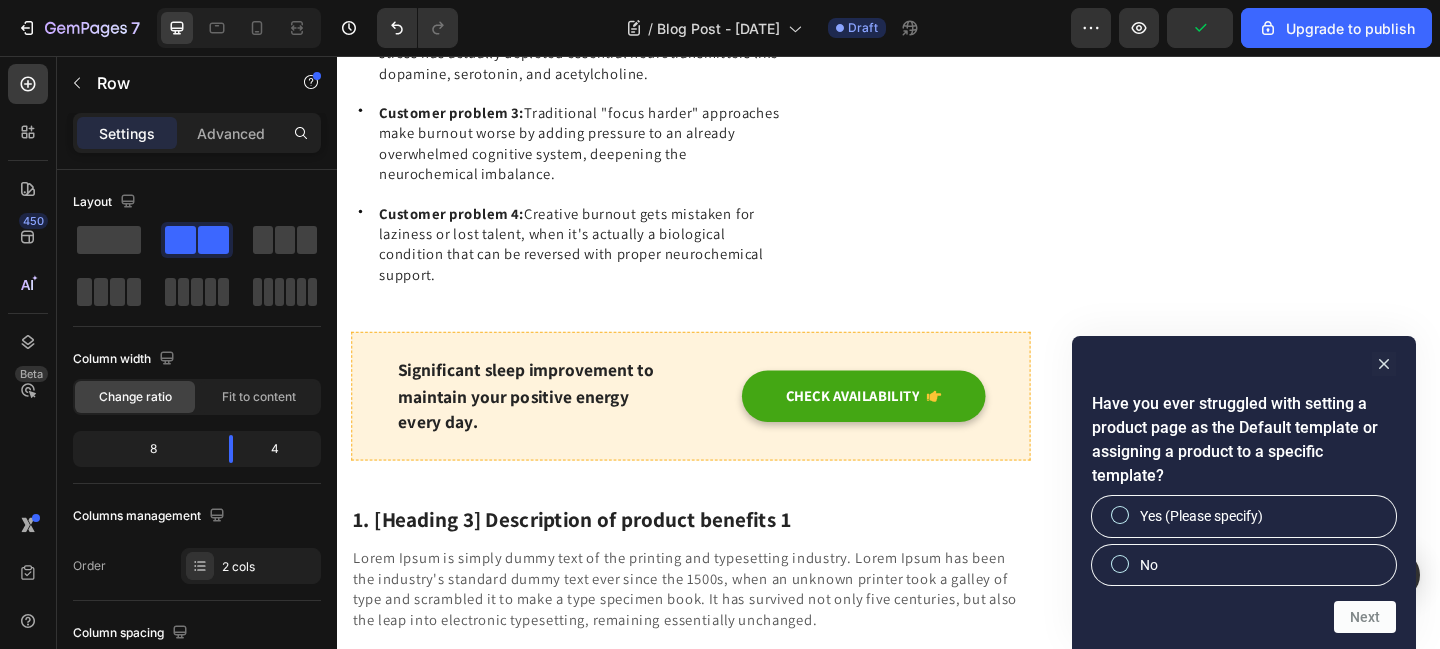 click on "Customer problem 1:  Creative professionals struggling with artistic blocks don't realize their brain has shifted into survival mode, suppressing the neural pathways needed for innovation and creative thinking." at bounding box center [597, -68] 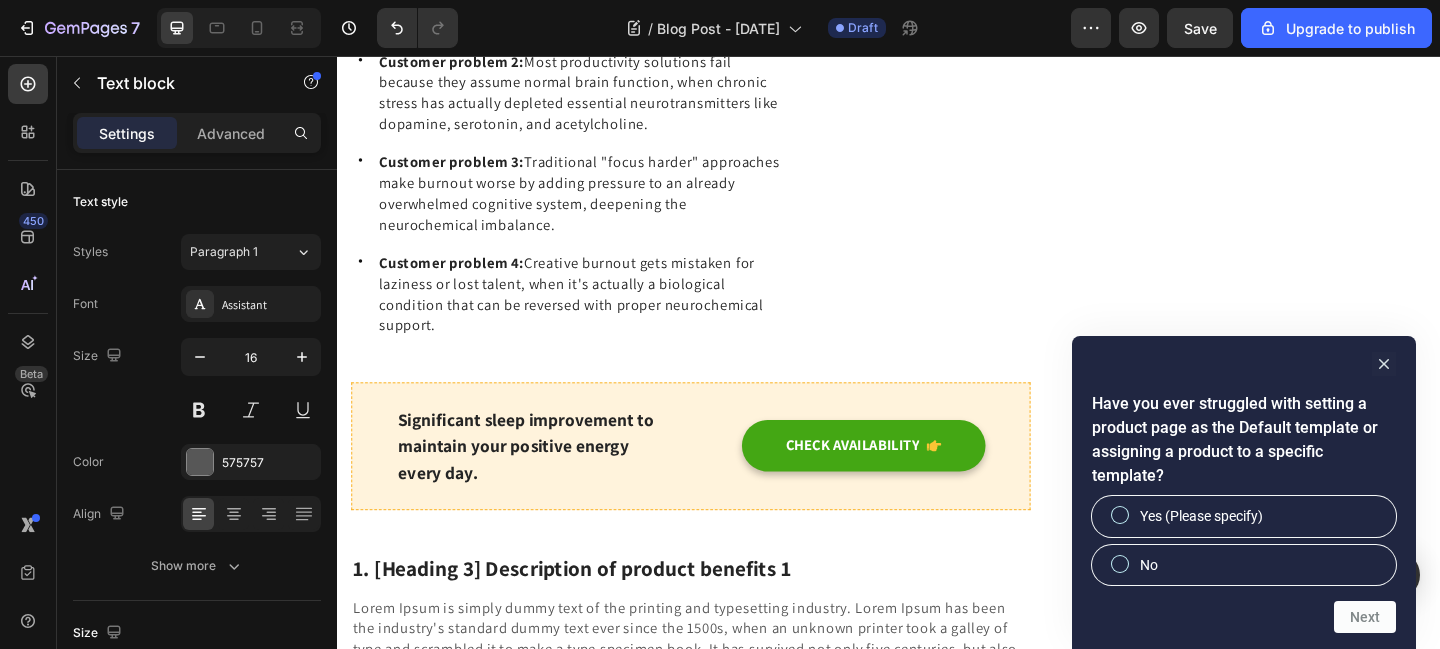 click on "The Hidden Truth About "Creative Block":  Most artists struggling with creative blocks don't realize their brain has actually shifted into survival mode, automatically suppressing the neural pathways needed for innovation and original thinking." at bounding box center (622, -40) 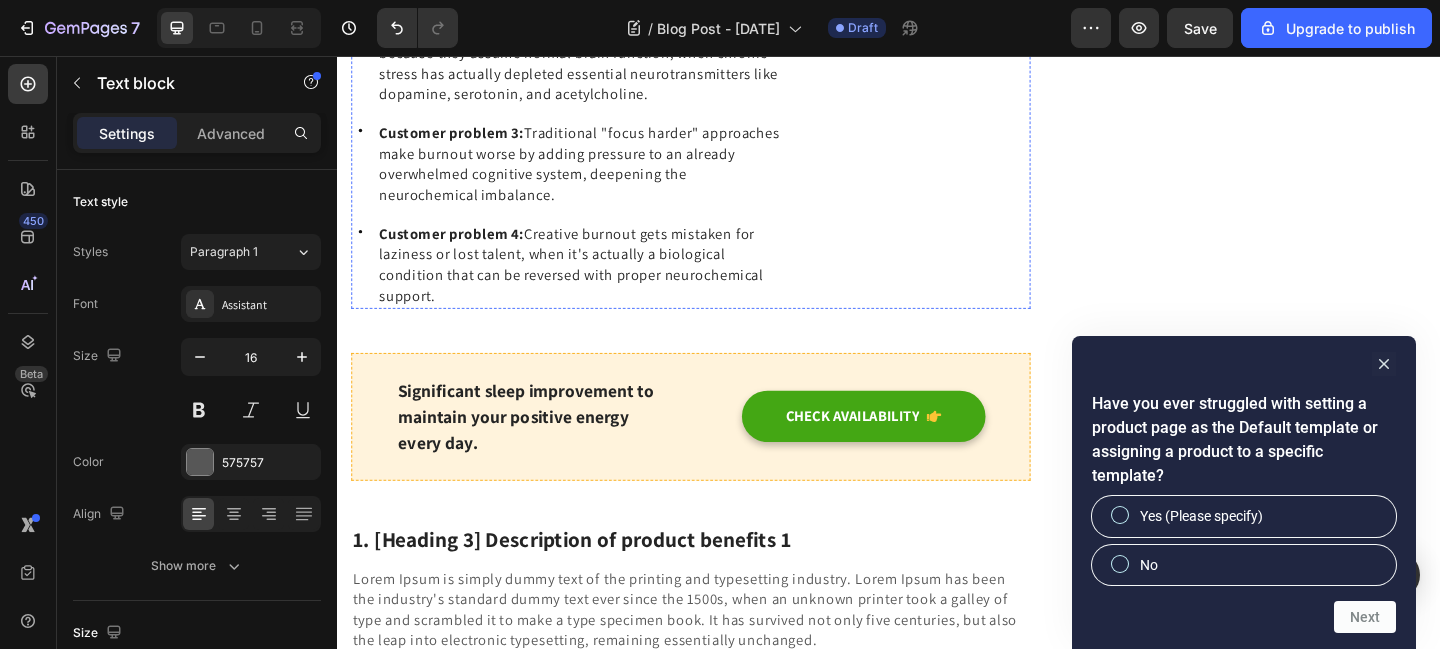 click on "Icon" at bounding box center [362, -56] 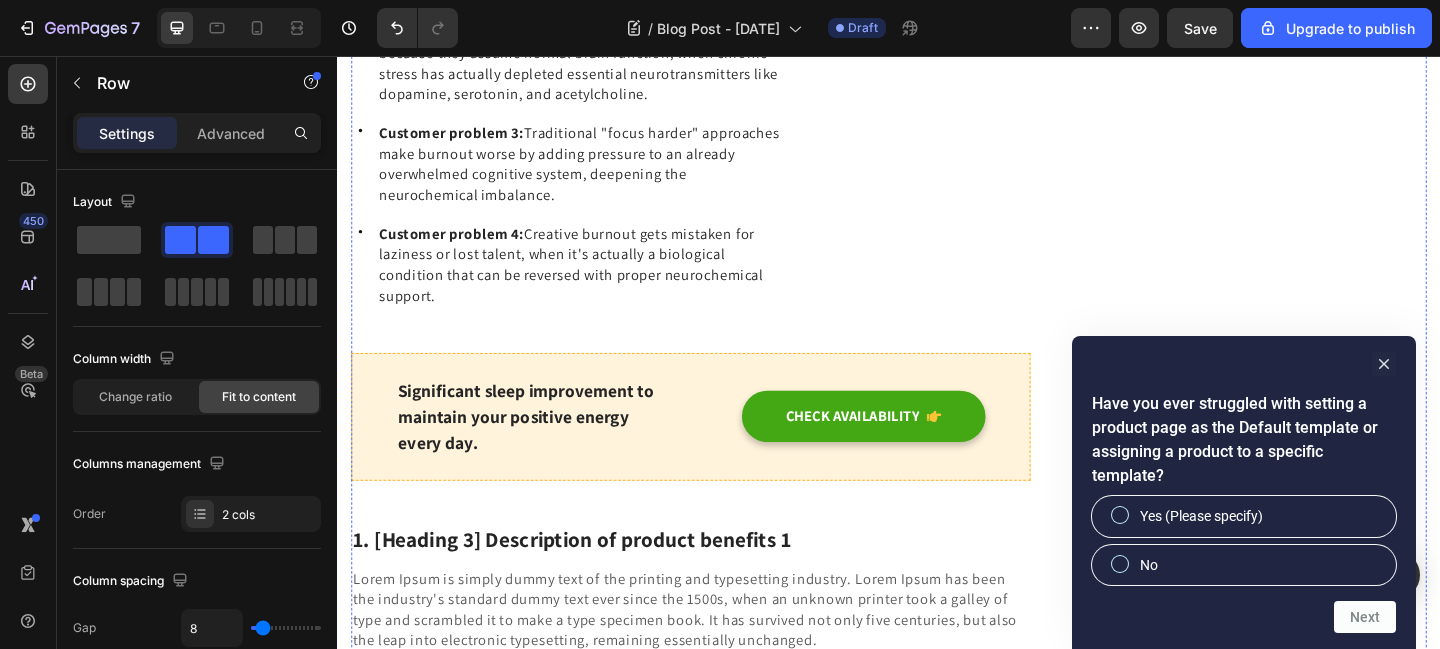 click on "Three months ago, I thought I was just having a creative block. Now I know the truth: I was suffering from creative burnout—a biological condition that literally shuts down your brain's ability to innovate. And the worst part? The harder I tried to force creativity, the deeper I pushed myself into this neurochemical prison." at bounding box center [721, -185] 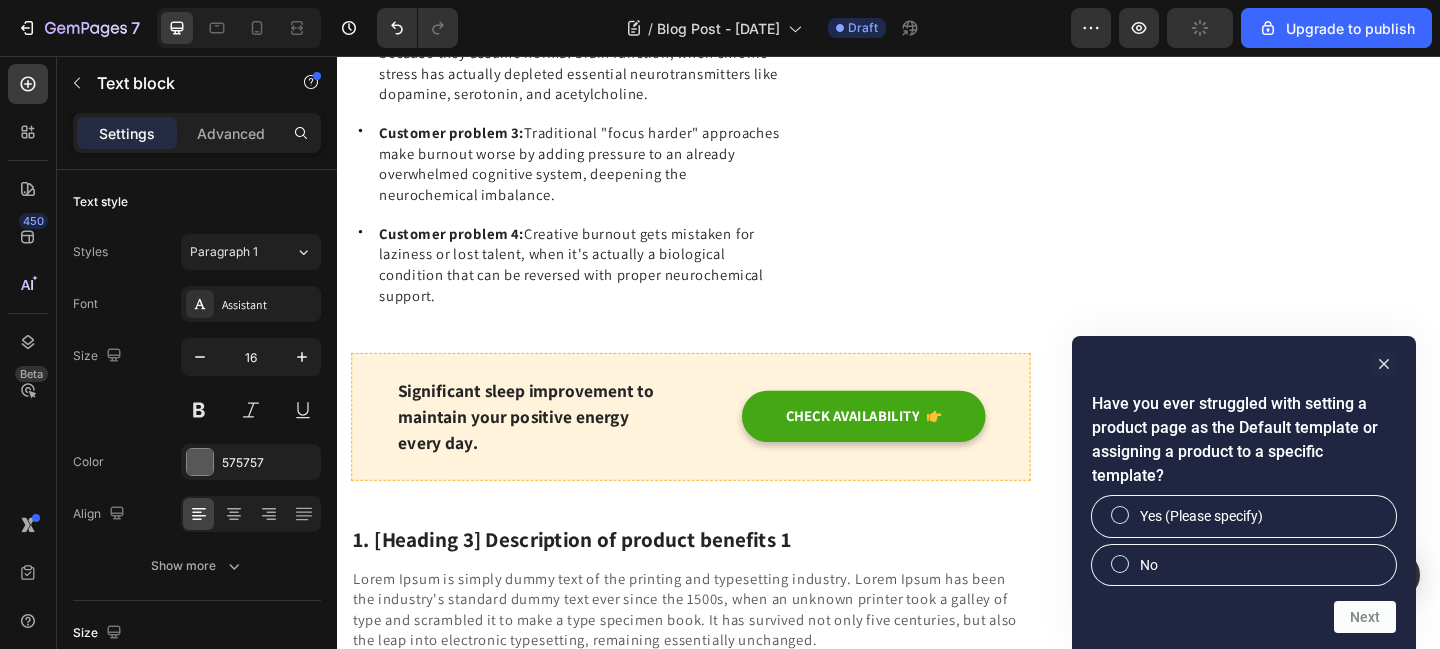 click on "The Hidden Truth About "Creative Block":  Most artists struggling with creative blocks don't realize their brain has actually shifted into survival mode, automatically suppressing the neural pathways needed for innovation and original thinking." at bounding box center [602, -56] 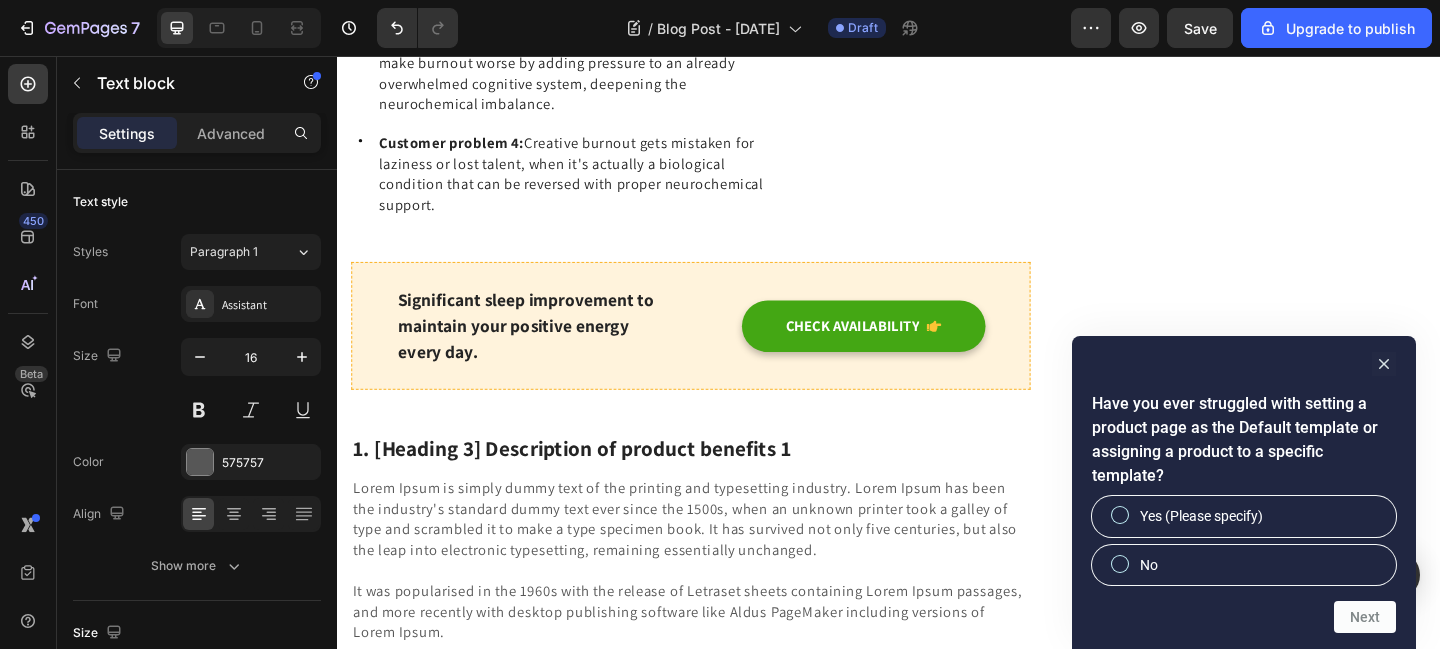 scroll, scrollTop: 1042, scrollLeft: 0, axis: vertical 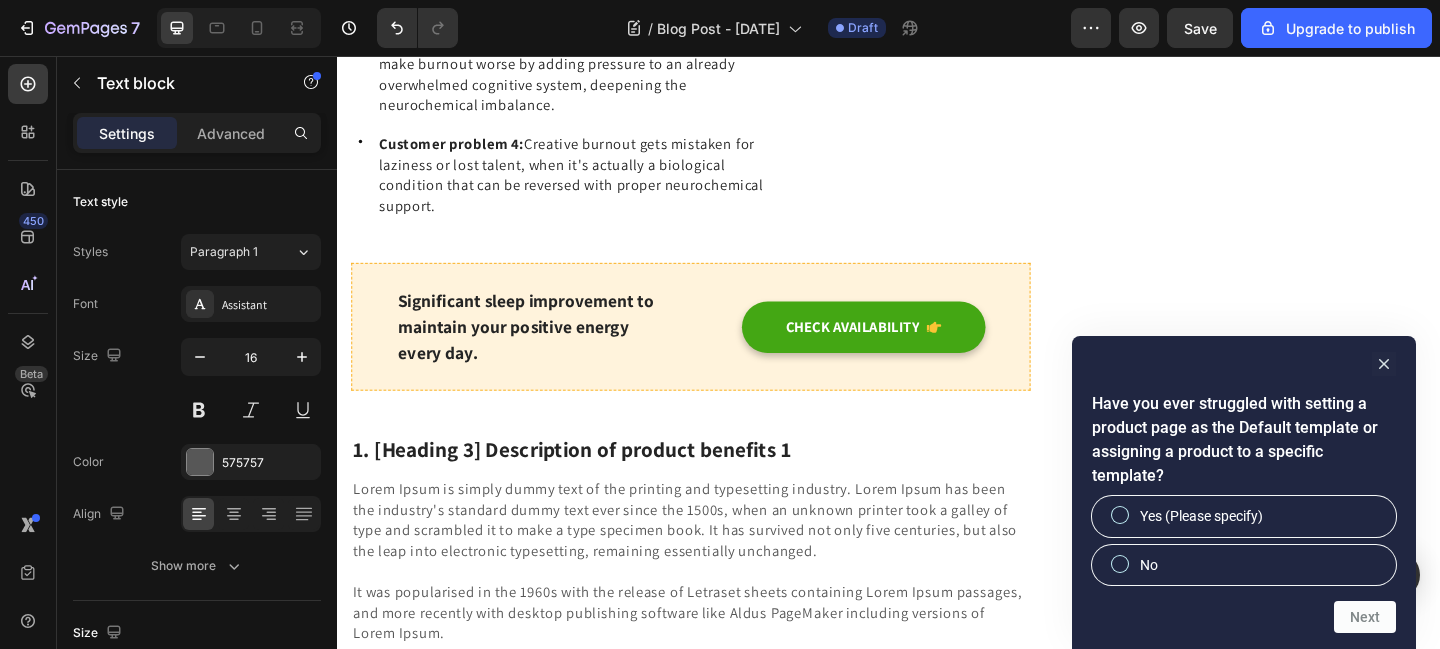 click on "Customer problem 2:  Most productivity solutions fail because they assume normal brain function, when chronic stress has actually depleted essential neurotransmitters like dopamine, serotonin, and acetylcholine." at bounding box center (599, -34) 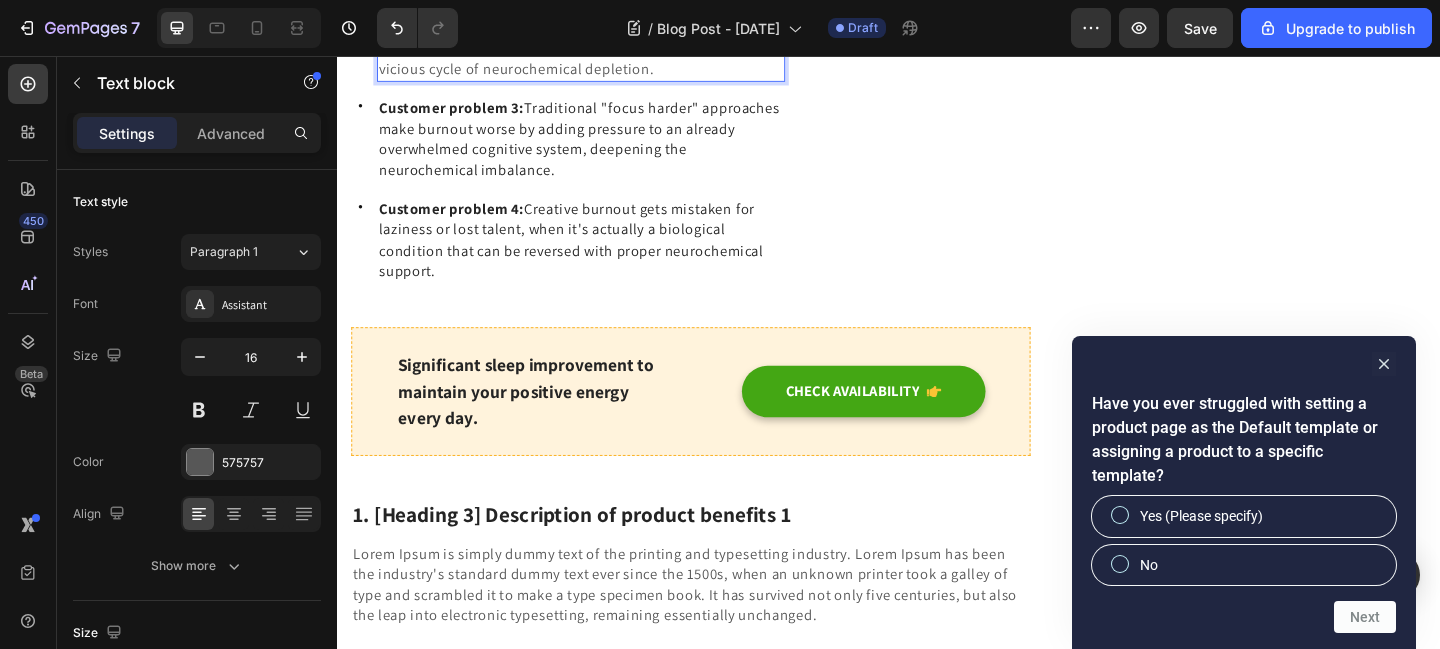 scroll, scrollTop: 977, scrollLeft: 0, axis: vertical 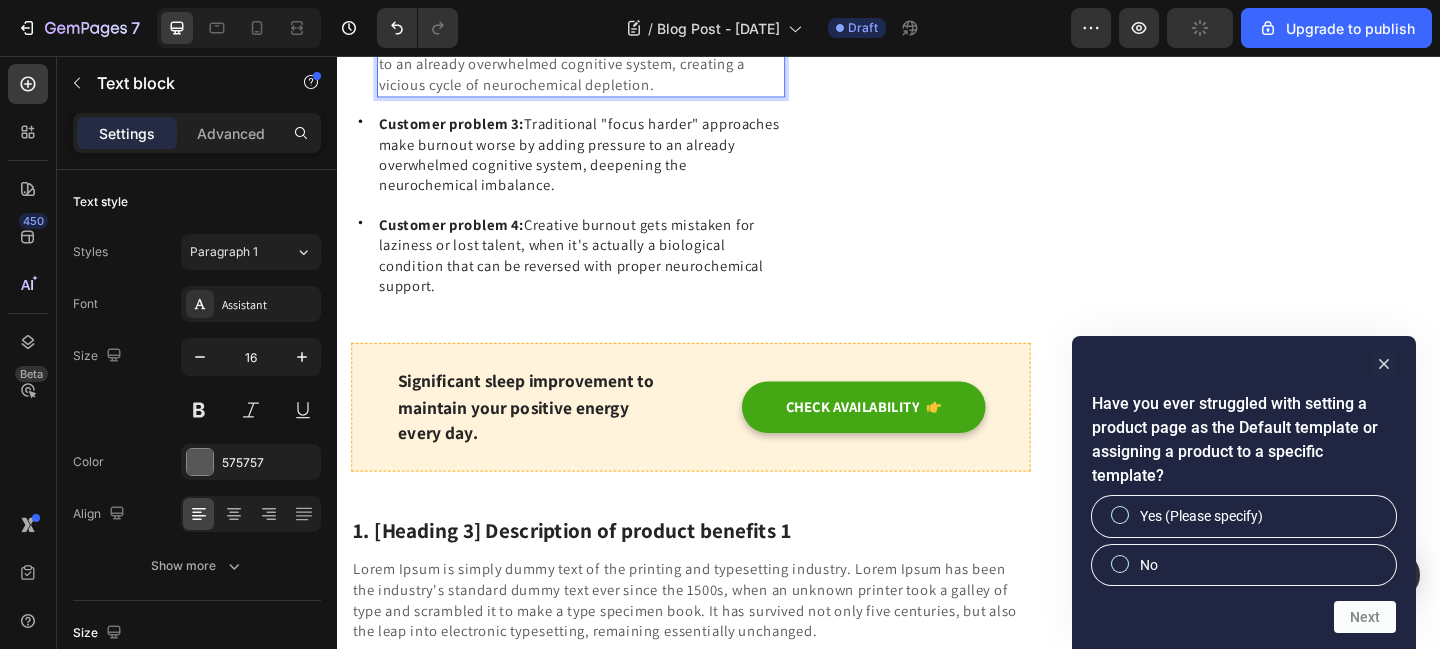 click on "Why Every Productivity Hack Has Failed You:  Traditional focus solutions don't work because they assume your brain is functioning normally, when chronic stress has actually depleted essential neurotransmitters like dopamine (motivation), serotonin (emotional expression), and acetylcholine (idea generation)." at bounding box center (602, -100) 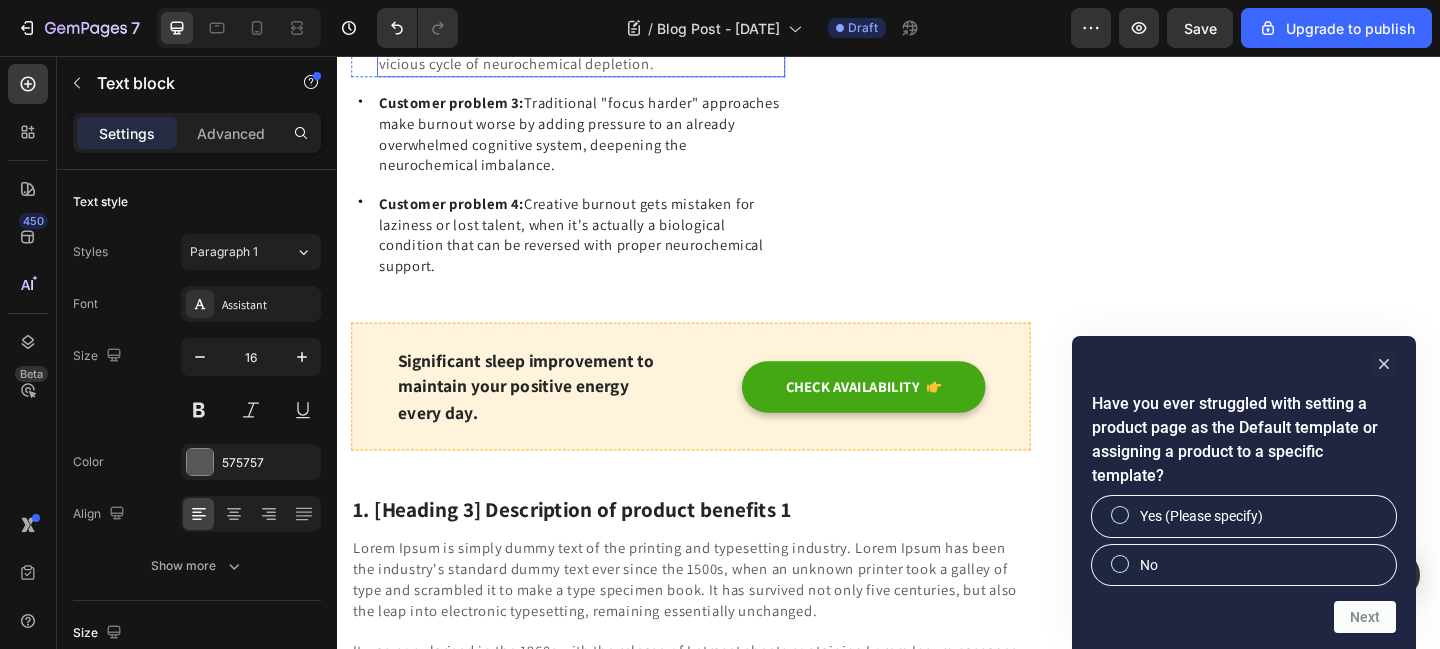click on "The "Try Harder" Trap That Makes Everything Worse:" at bounding box center (551, -14) 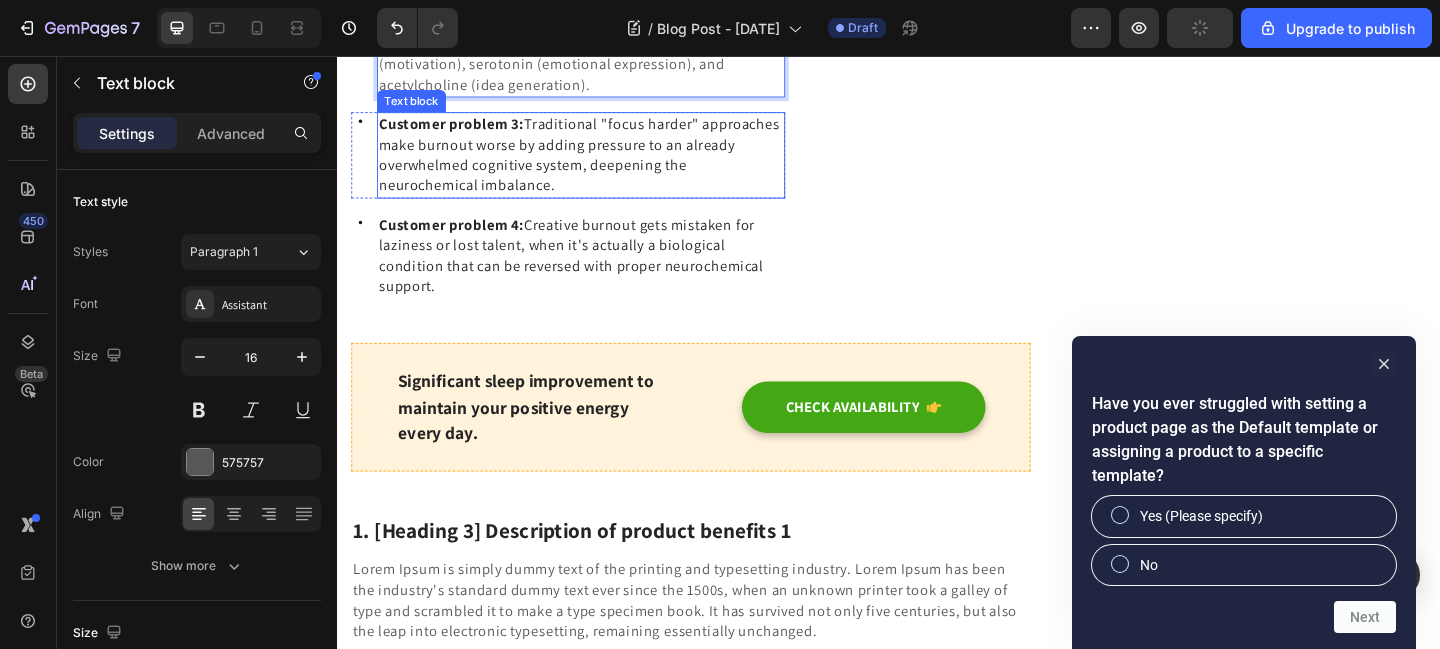 click on "Customer problem 3:  Traditional "focus harder" approaches make burnout worse by adding pressure to an already overwhelmed cognitive system, deepening the neurochemical imbalance." at bounding box center [600, 163] 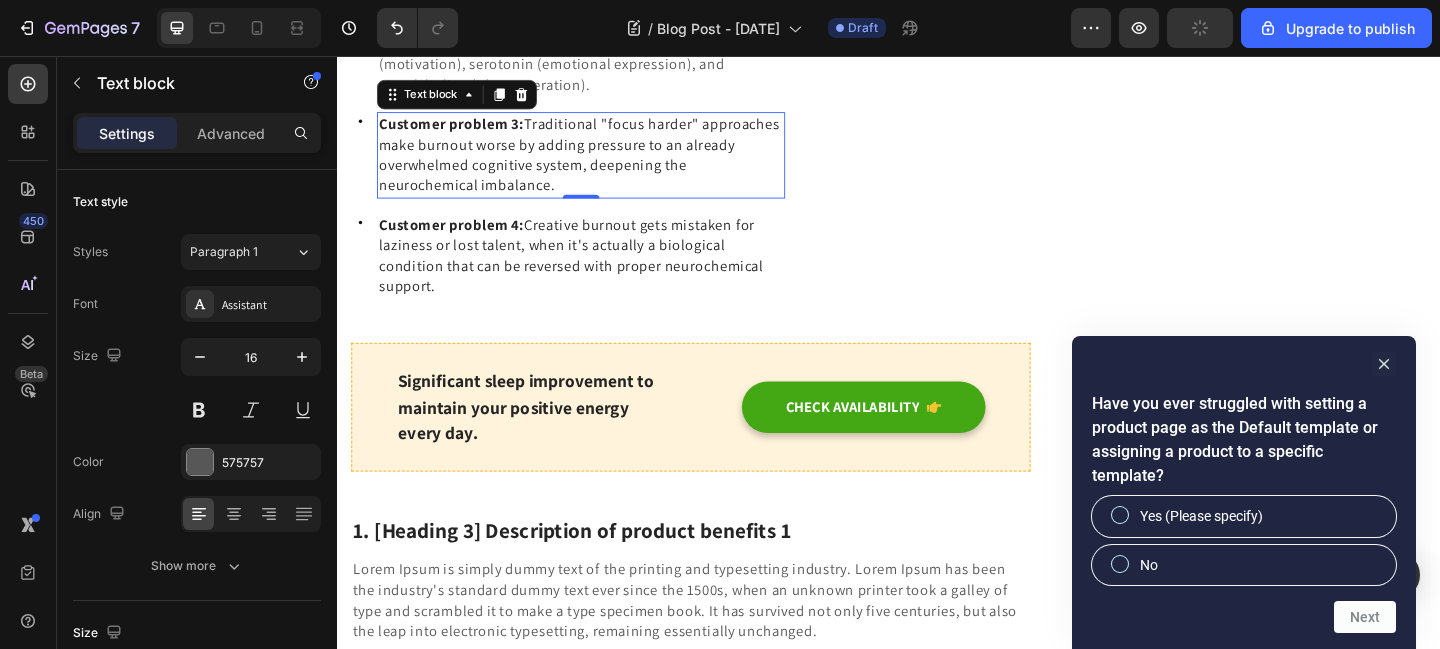 click on "Customer problem 3:  Traditional "focus harder" approaches make burnout worse by adding pressure to an already overwhelmed cognitive system, deepening the neurochemical imbalance." at bounding box center [600, 163] 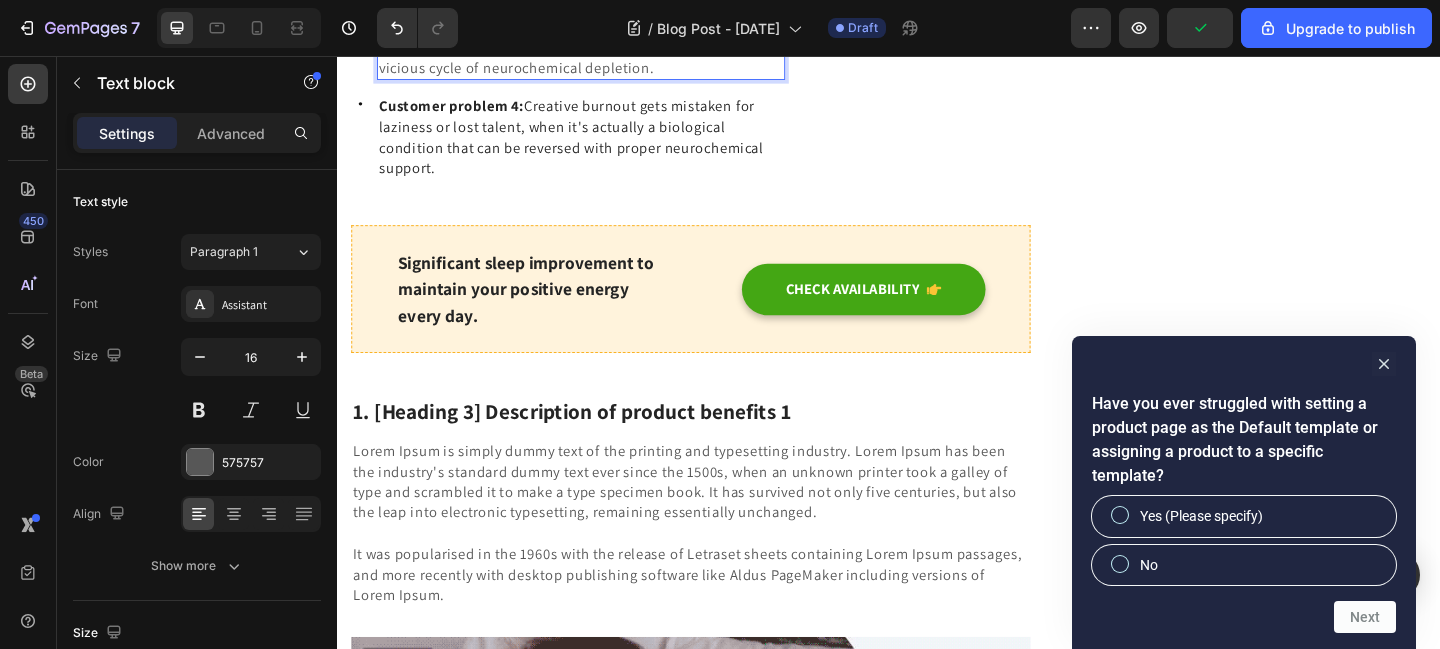 scroll, scrollTop: 1295, scrollLeft: 0, axis: vertical 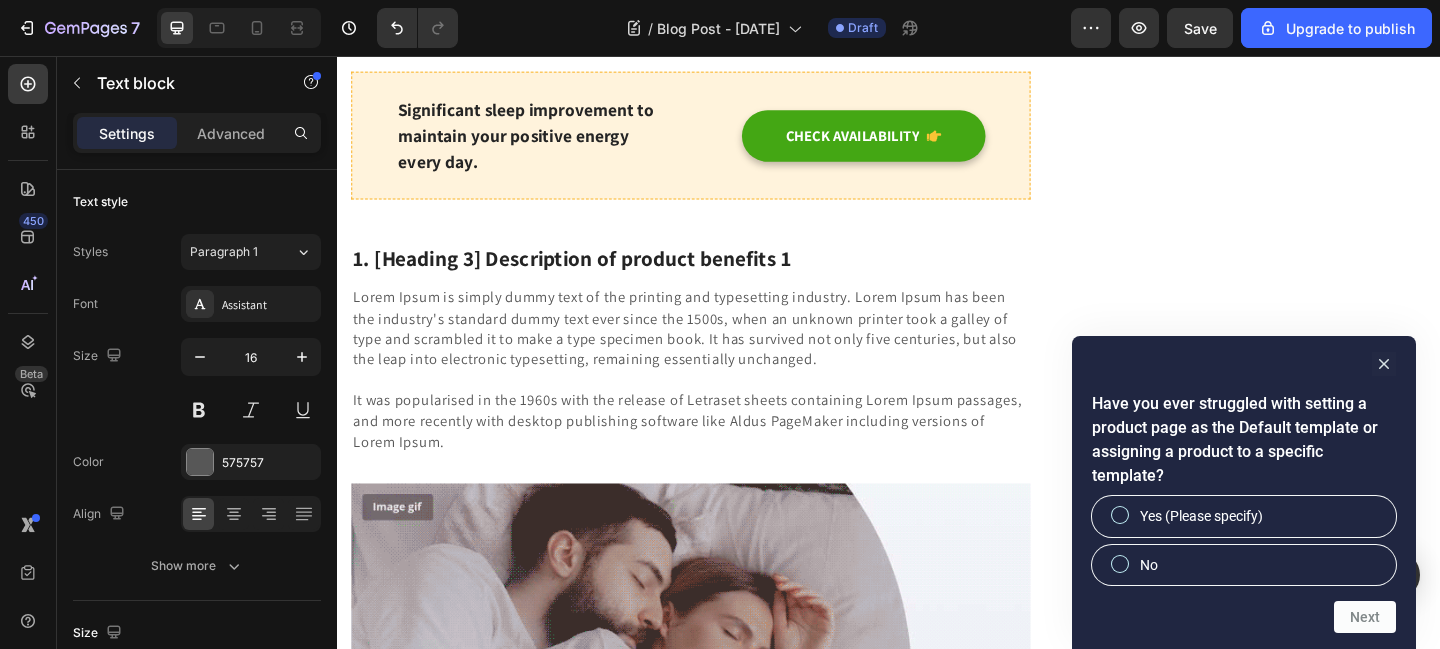 click on "Customer problem 4:  Creative burnout gets mistaken for laziness or lost talent, when it's actually a biological condition that can be reversed with proper neurochemical support." at bounding box center (591, -23) 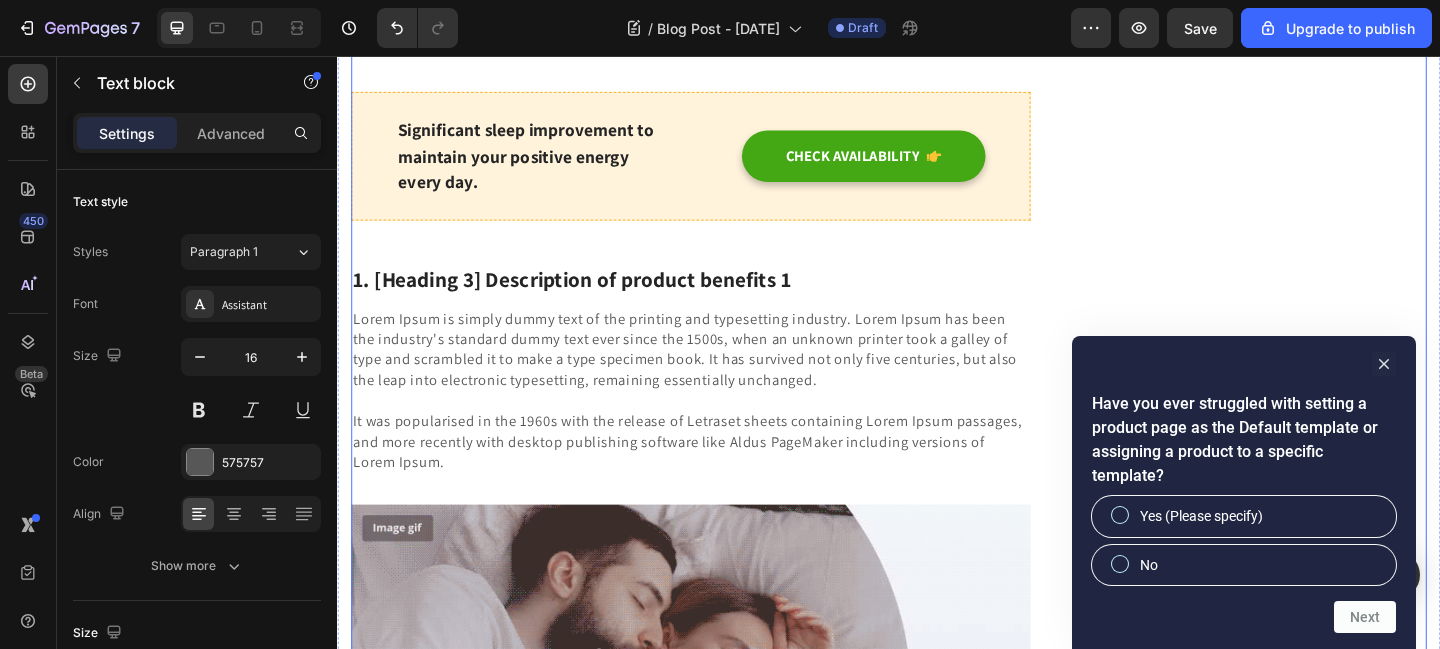 click on "Unique Value Proposition Heading
Icon Product benefit 1 Text block
Icon Product benefit 2 Text block
Icon Product benefit 3  Text block
Icon Product benefit 4   Text block Icon List Row Image  	   CHECK AVAILABILITY Button ✔️ 30-Day Money-Back Guarantee Text block Row
Publish the page to see the content.
Sticky sidebar" at bounding box center (1337, 1314) 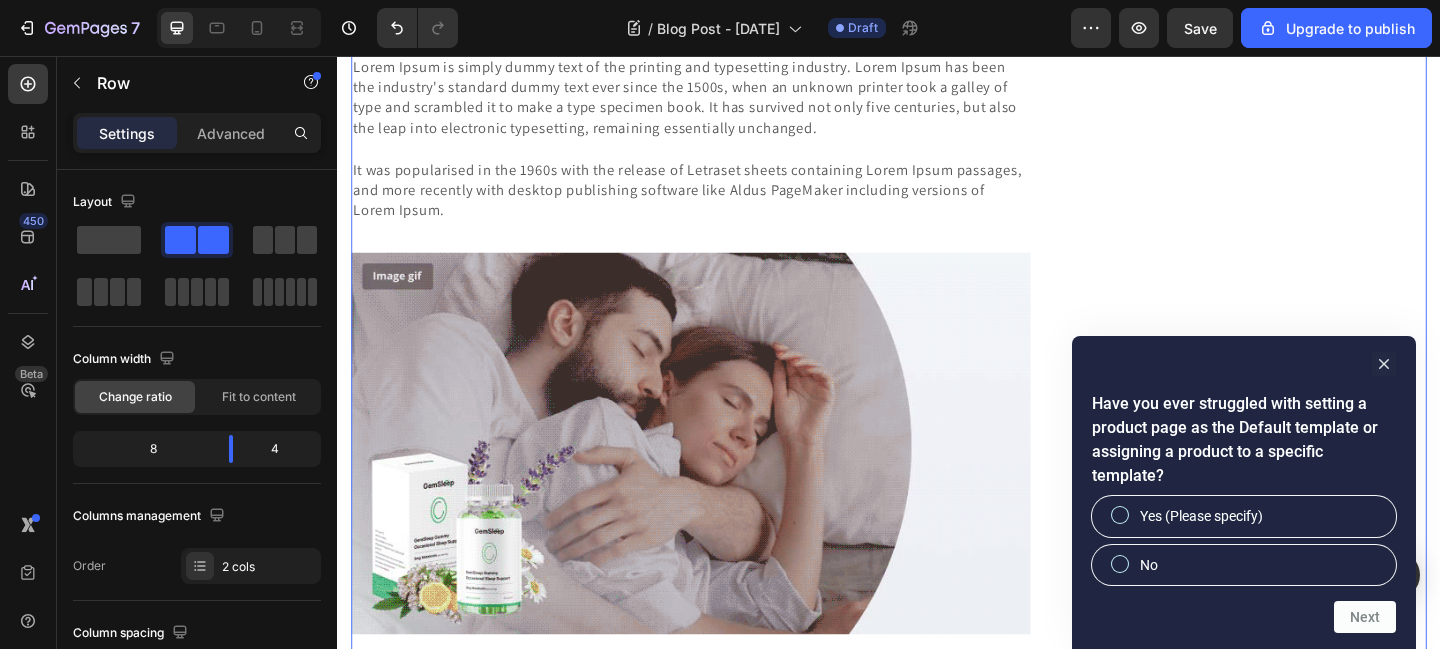 scroll, scrollTop: 1624, scrollLeft: 0, axis: vertical 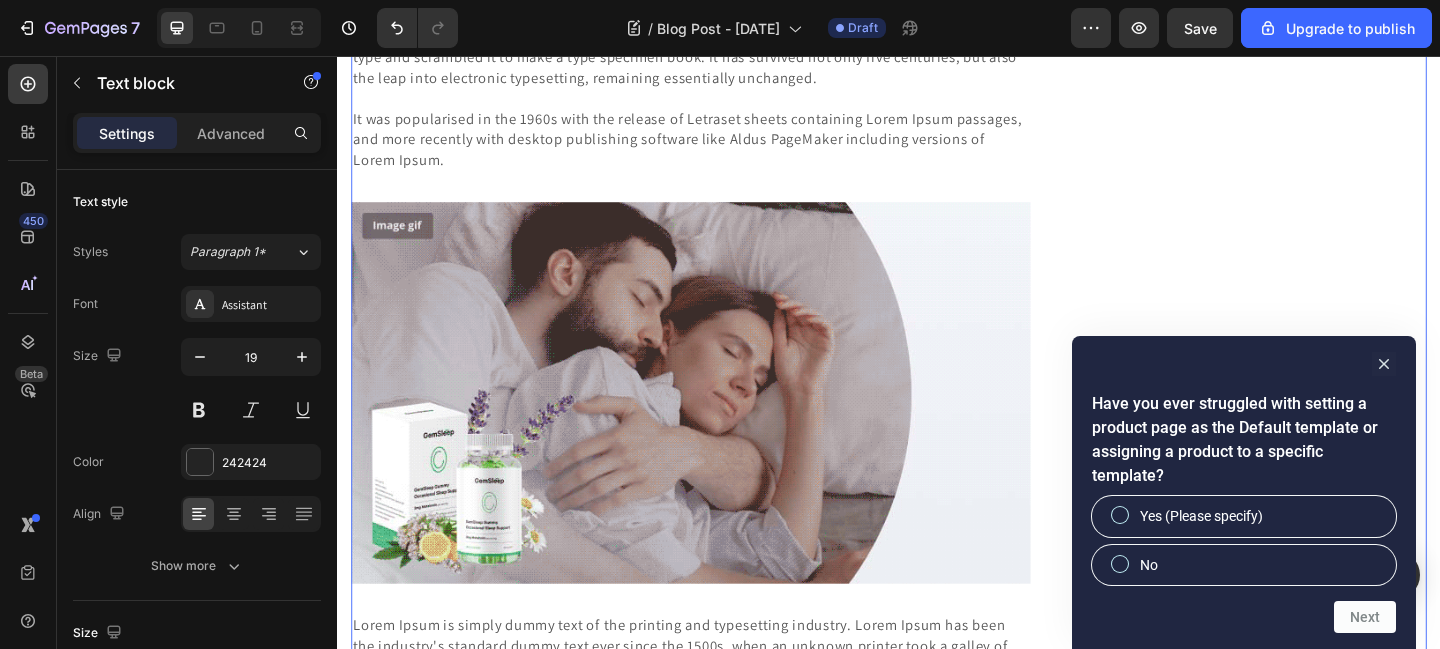 click on "Significant sleep improvement to maintain your positive energy  every day." at bounding box center [555, -164] 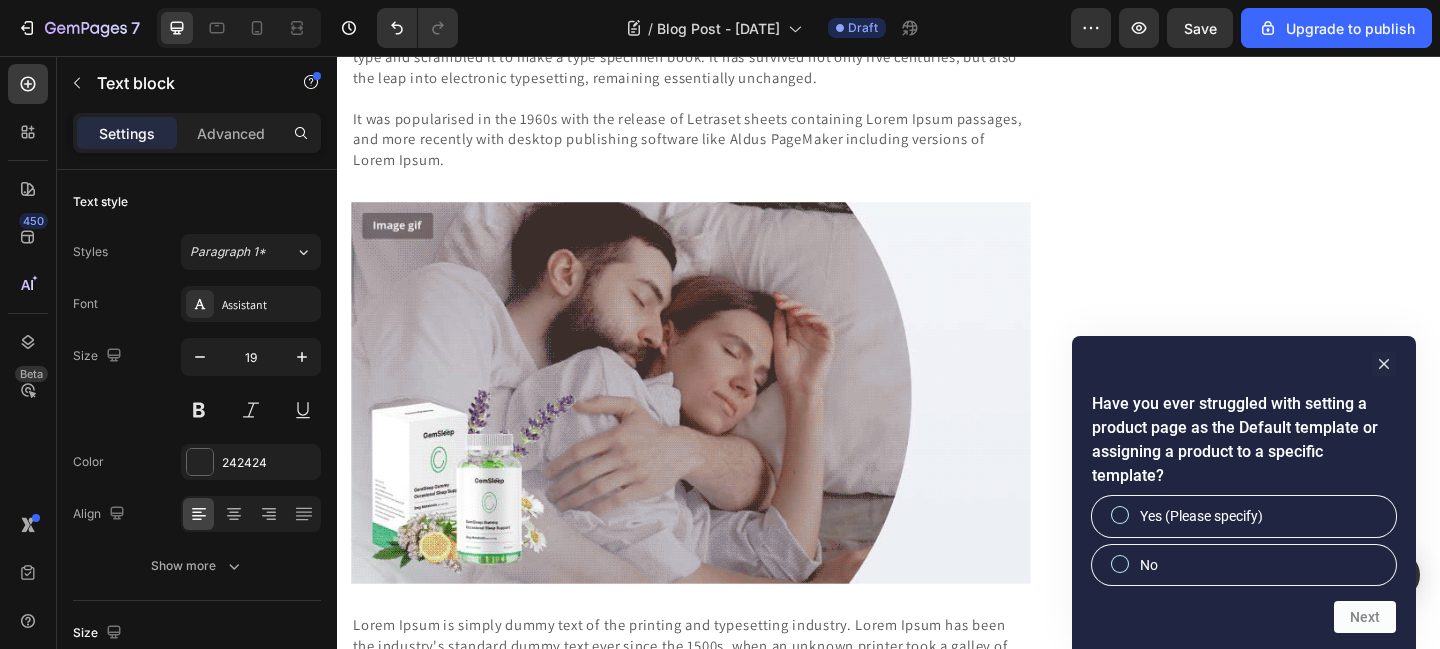 click on "Significant sleep improvement to maintain your positive energy  every day." at bounding box center (555, -164) 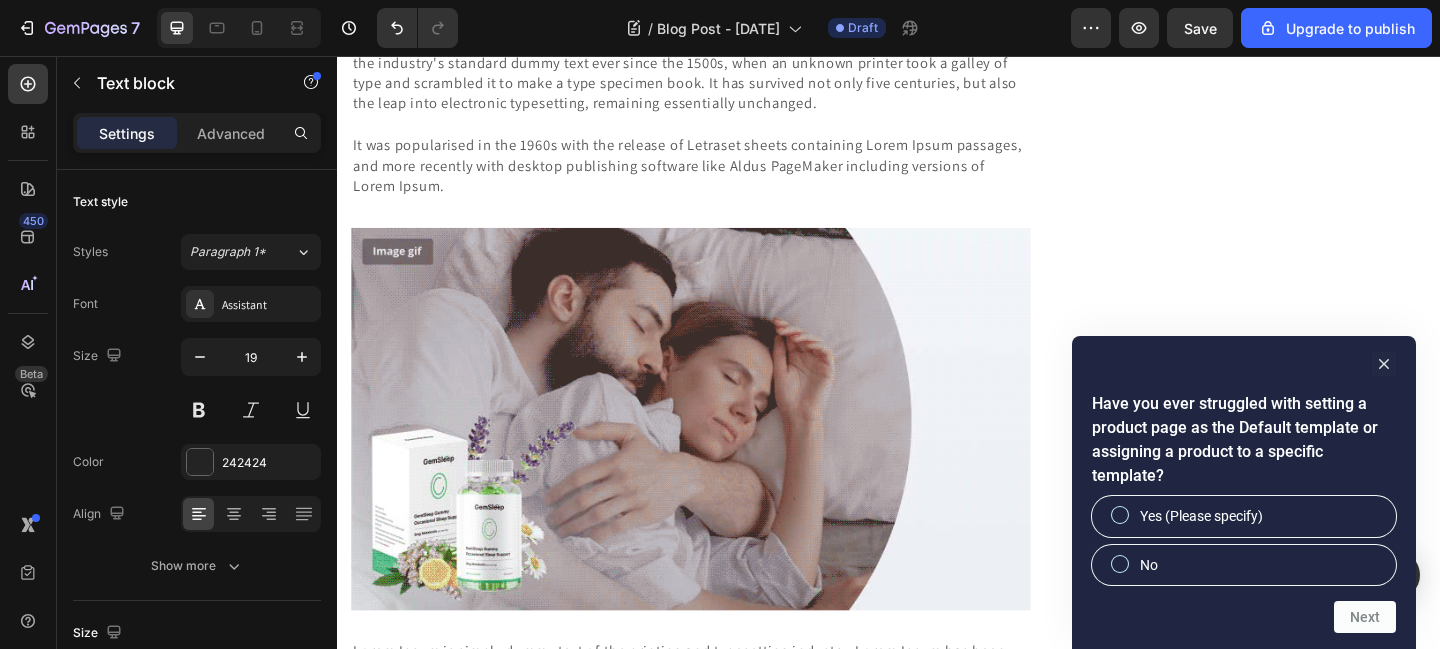 click on "Settings" at bounding box center [127, 133] 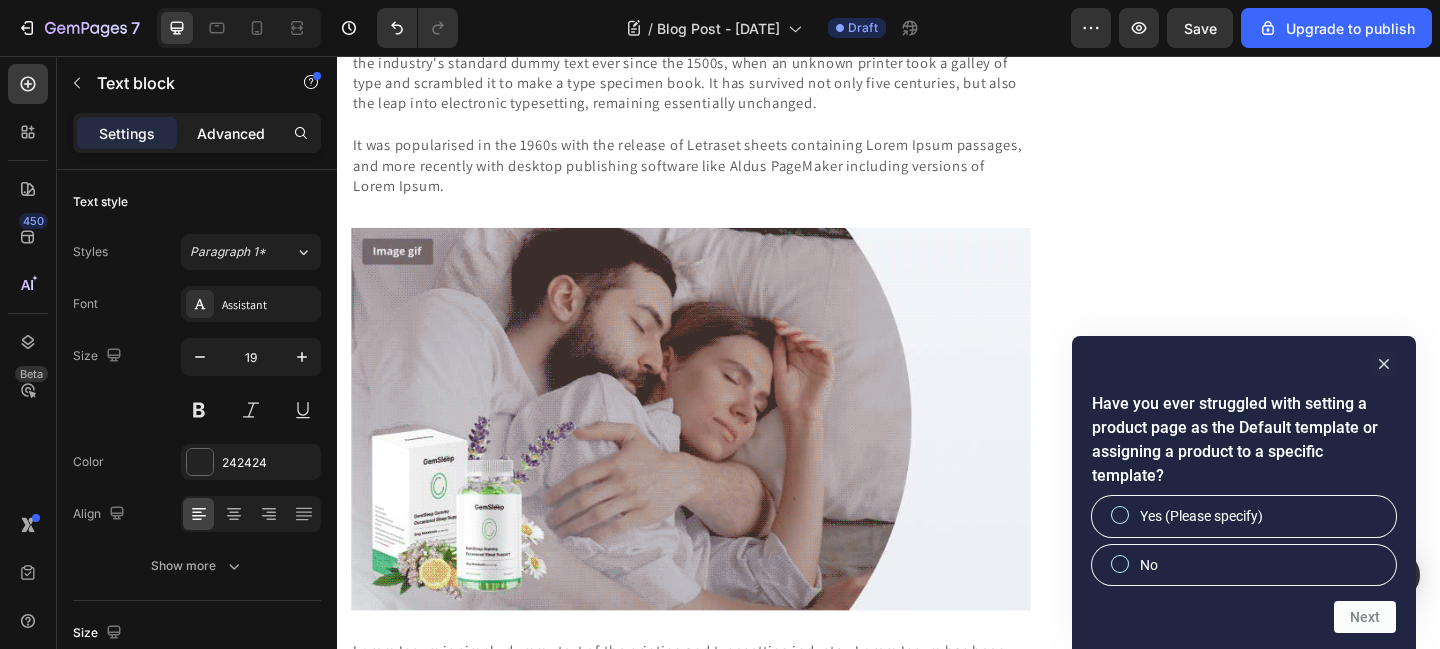 click on "Advanced" at bounding box center [231, 133] 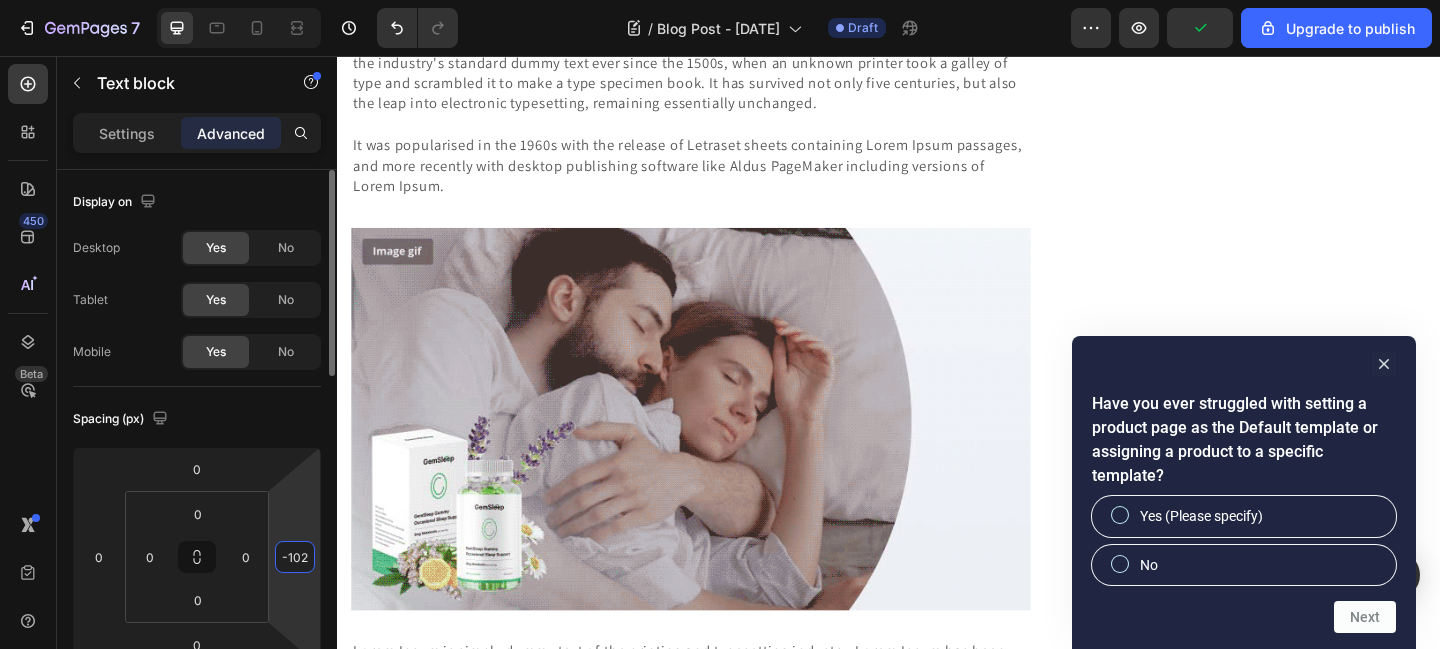 drag, startPoint x: 288, startPoint y: 535, endPoint x: 303, endPoint y: 566, distance: 34.43835 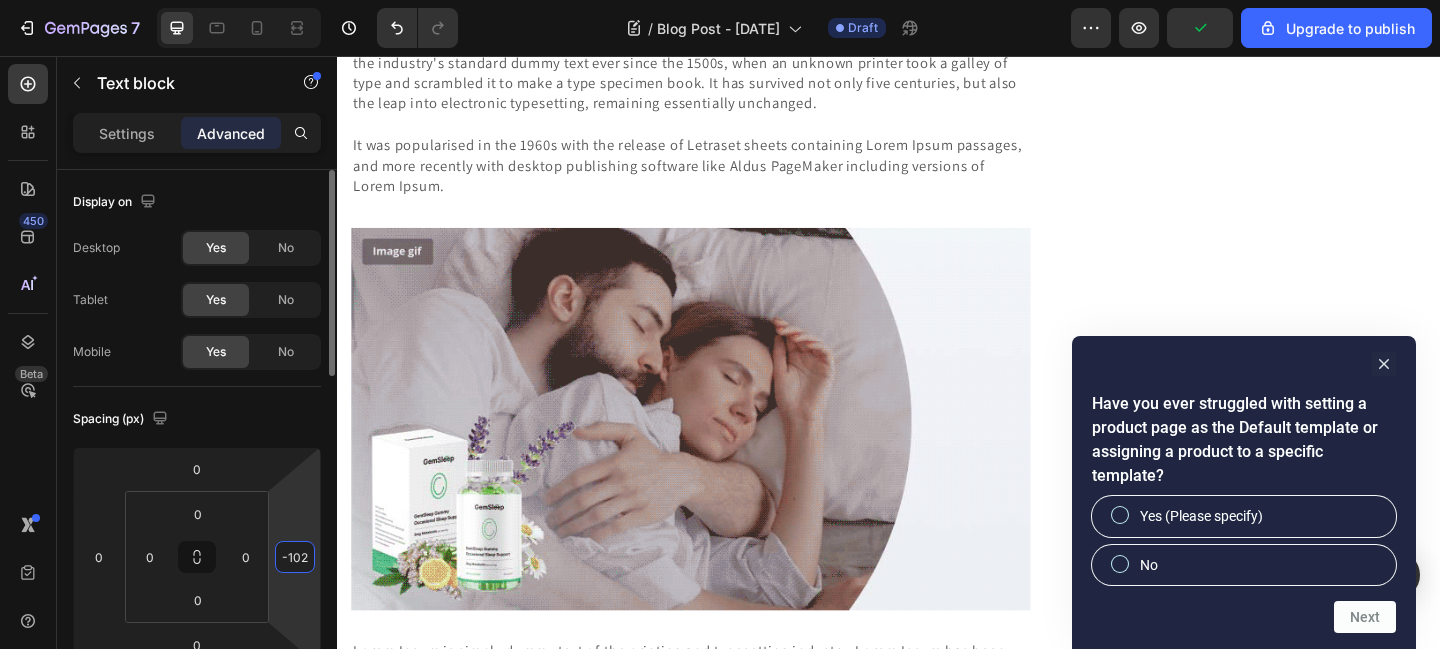 click on "7   /  Blog Post - [DATE] Draft Preview Upgrade to publish 450 Beta Sections(18) Elements(83) Section Element Hero Section Product Detail Brands Trusted Badges Guarantee Product Breakdown How to use Testimonials Compare Bundle FAQs Social Proof Brand Story Product List Collection Blog List Contact Sticky Add to Cart Custom Footer Browse Library 450 Layout
Row
Row
Row
Row Text
Heading
Text Block Button
Button
Button Media
Image
Image" at bounding box center (720, 0) 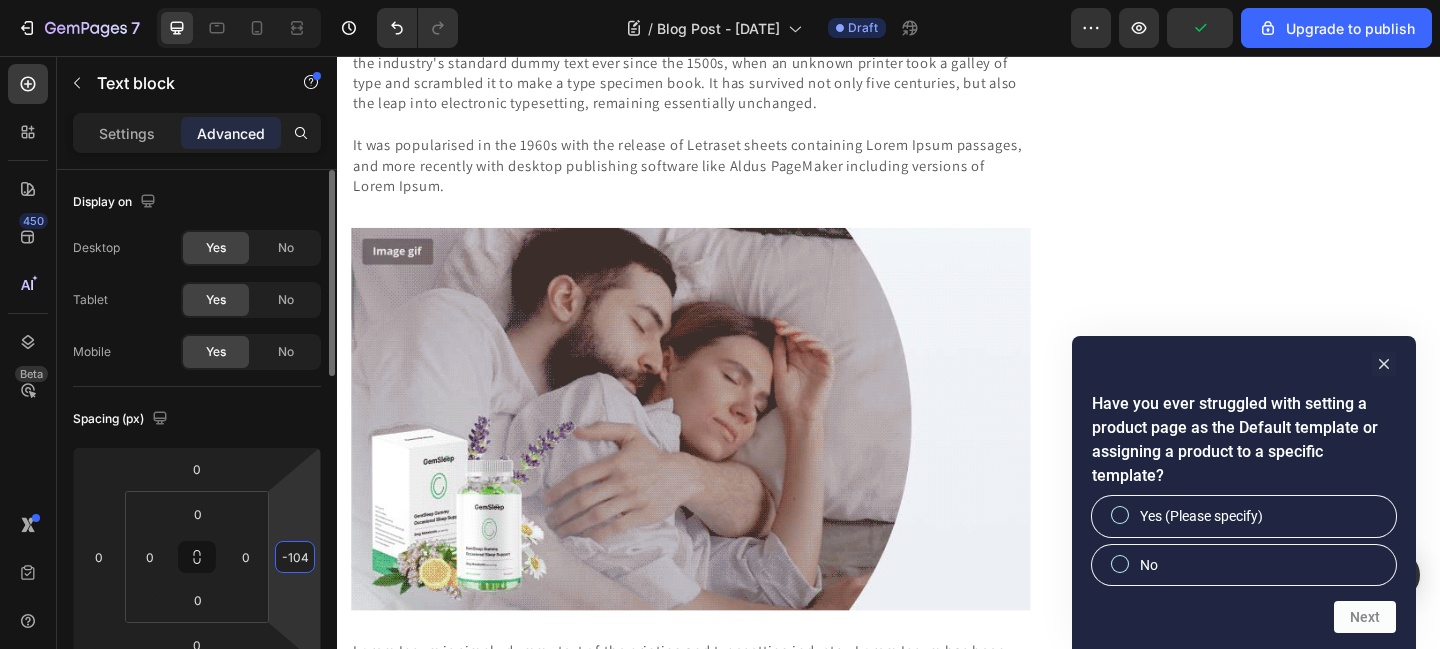 click on "-104" at bounding box center (295, 557) 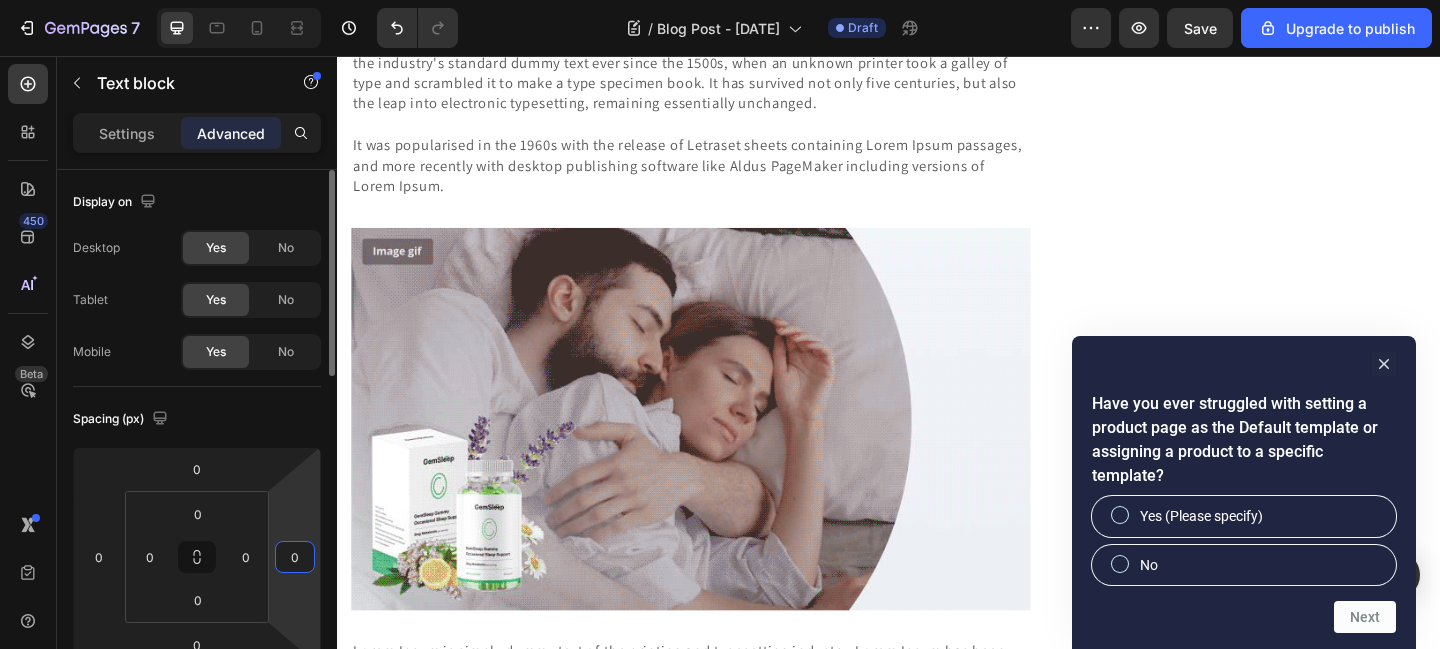 type on "0" 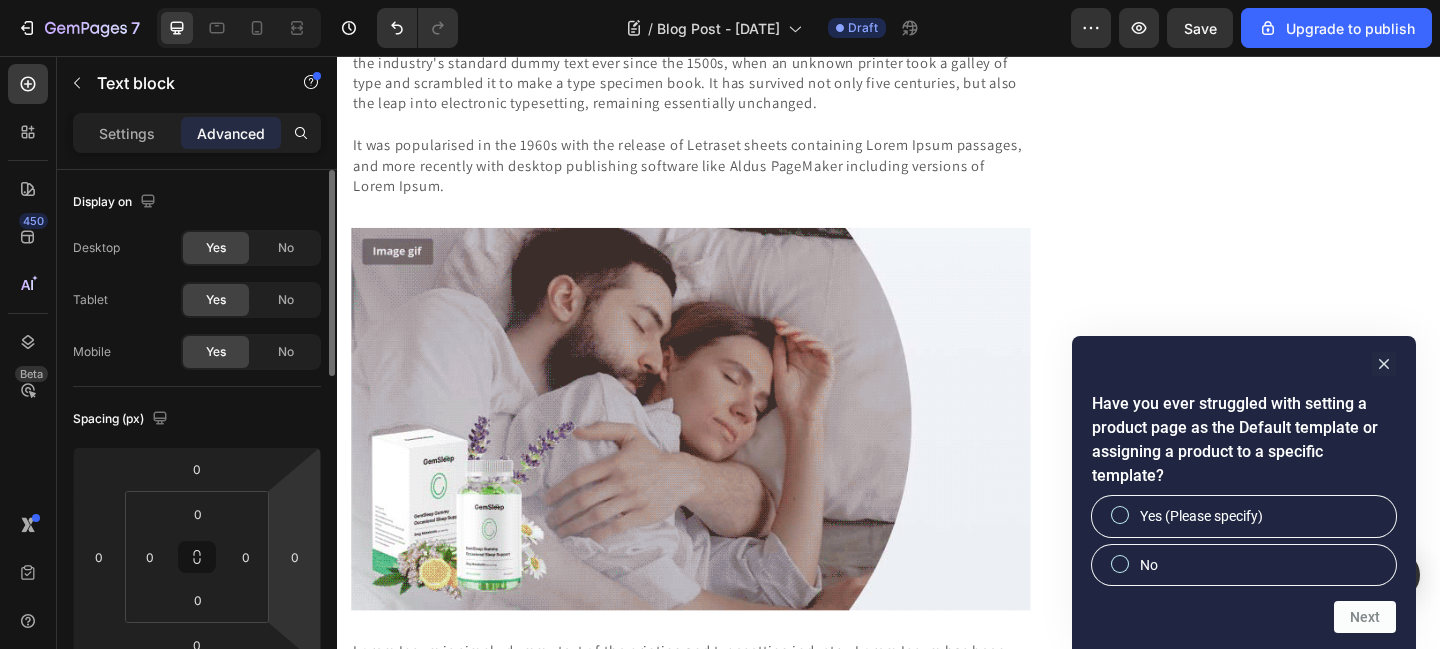 click on "Spacing (px)" at bounding box center (197, 419) 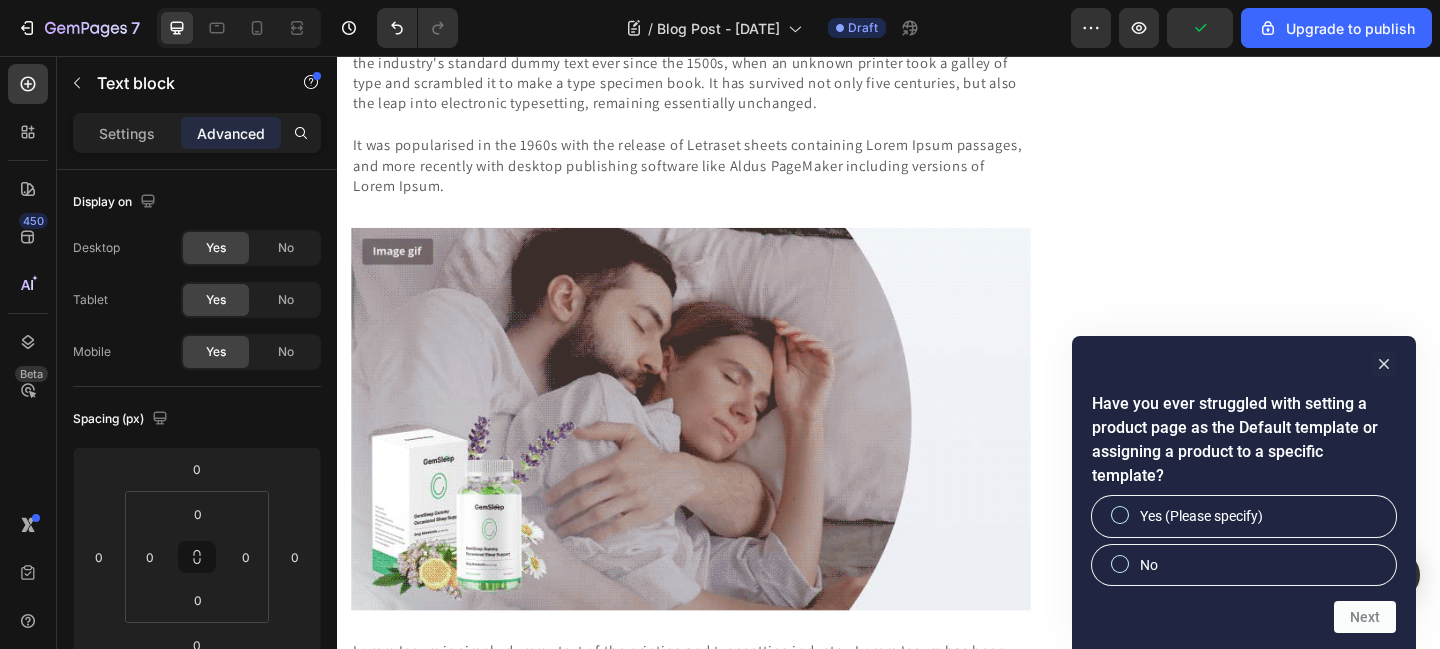 click on "Restore your creative spark and rediscover  the joy of making art that flows  effortlessly again." at bounding box center [555, -150] 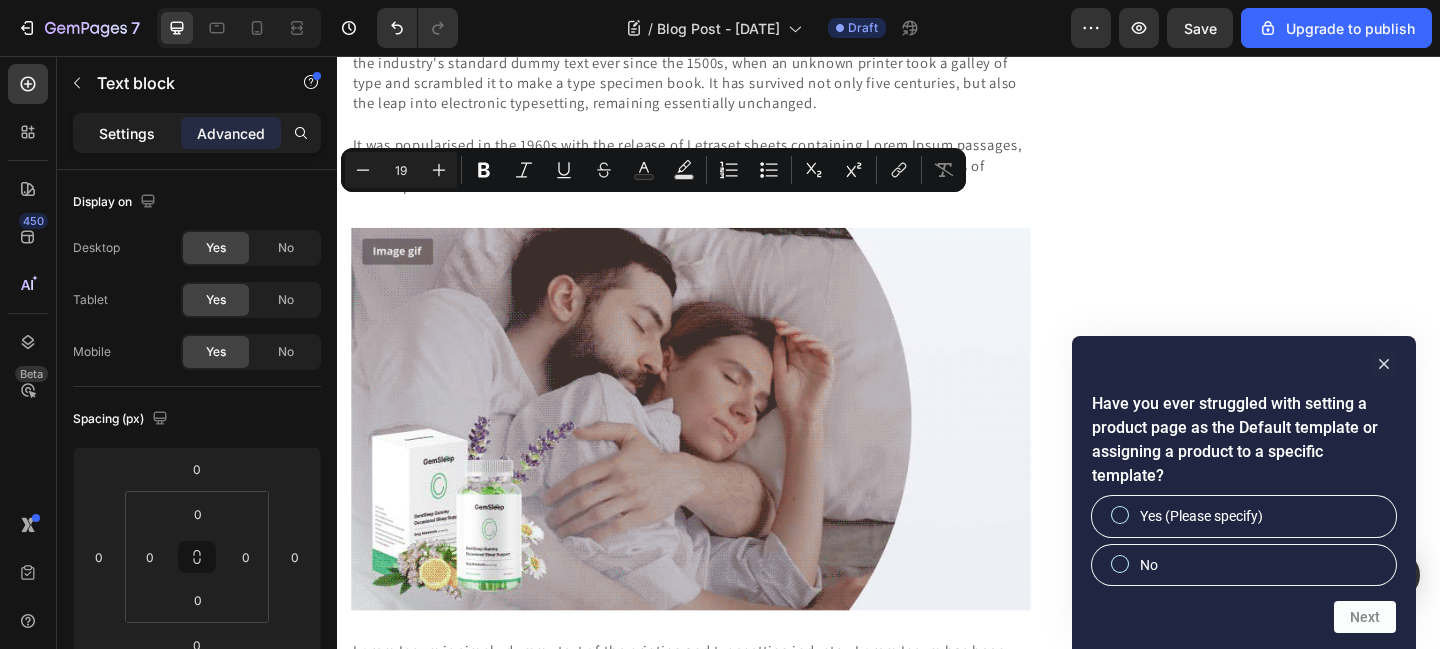 click on "Settings" at bounding box center [127, 133] 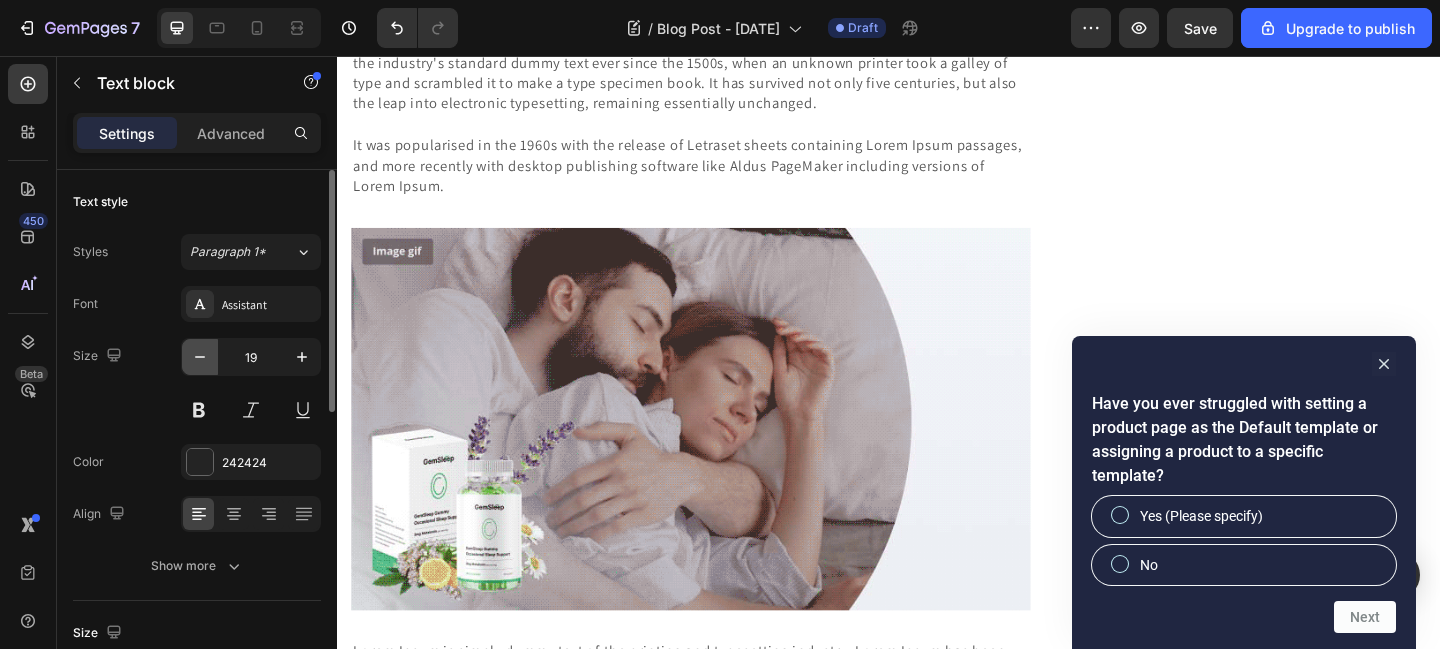 click at bounding box center (200, 357) 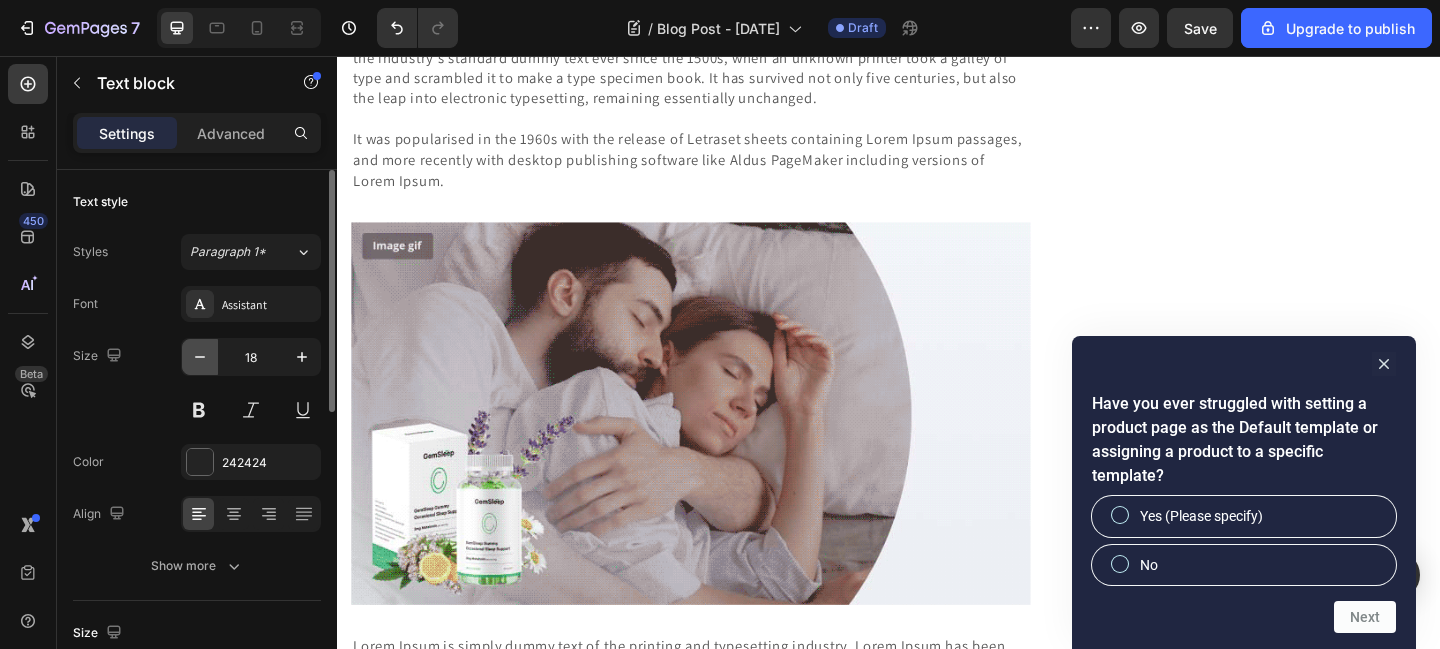 click at bounding box center (200, 357) 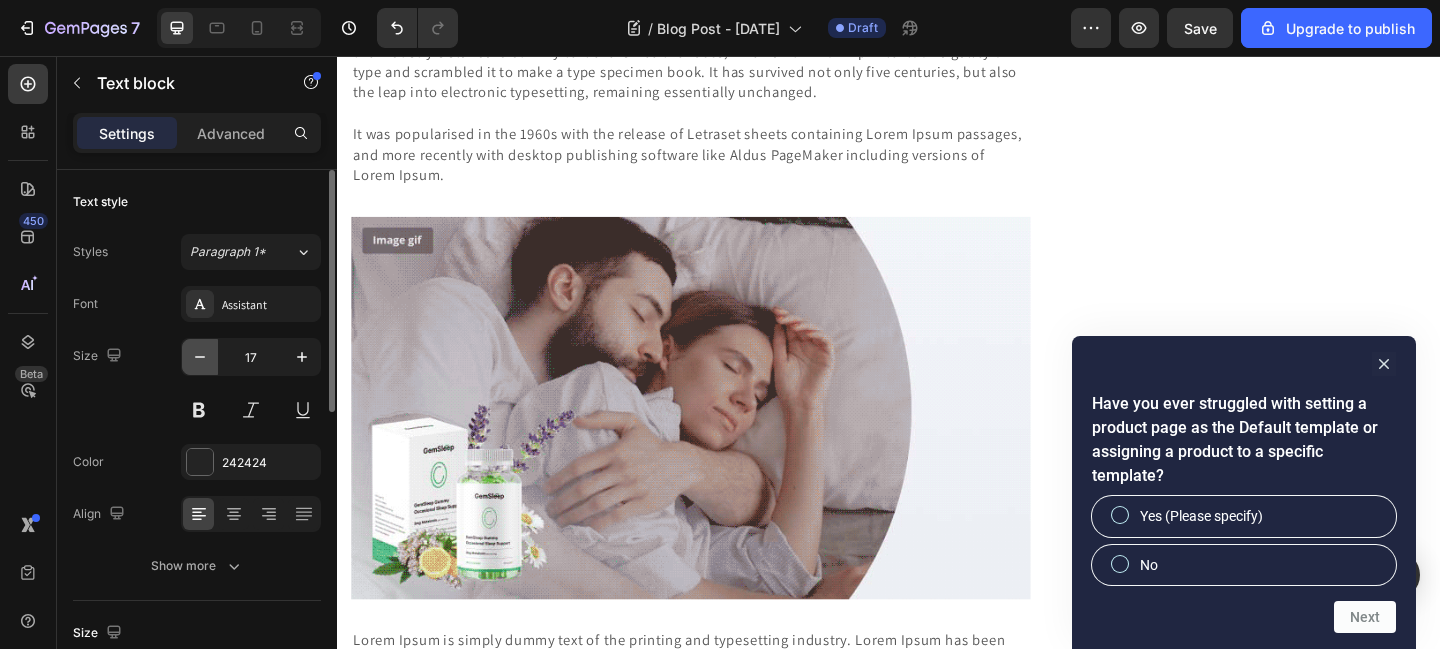click at bounding box center (200, 357) 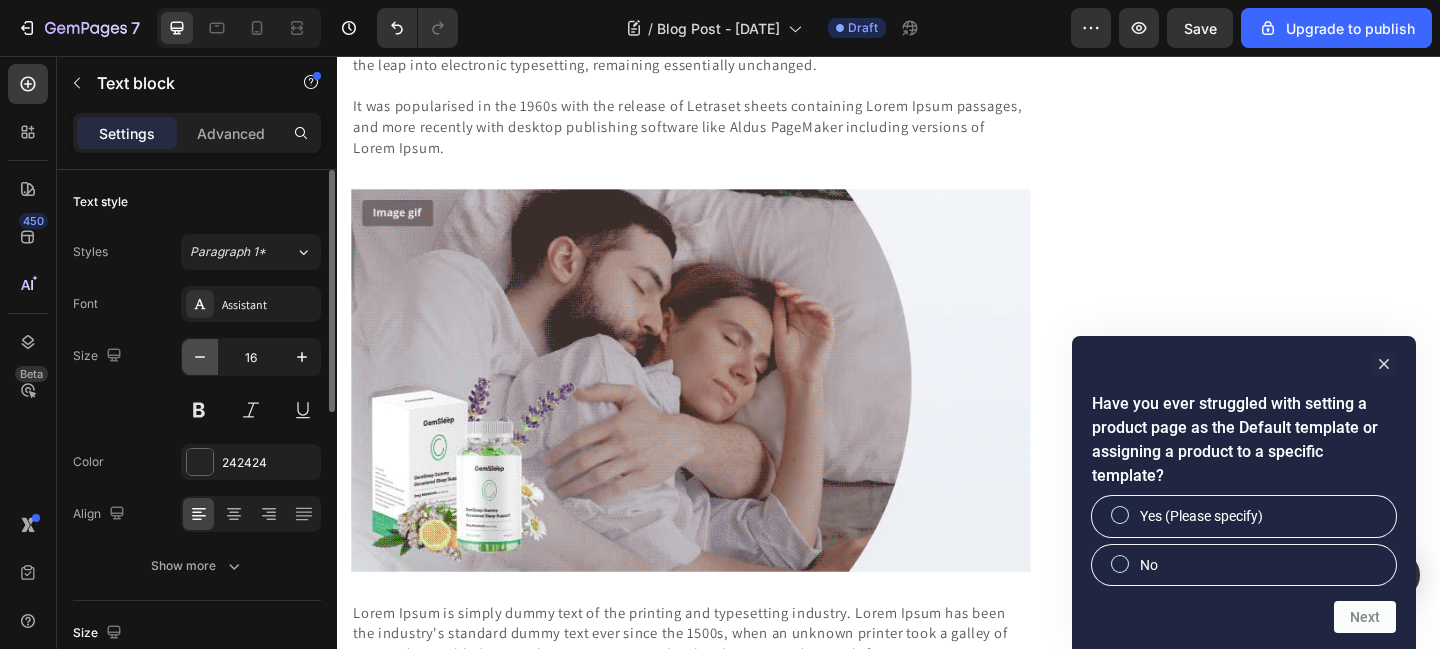 click at bounding box center [200, 357] 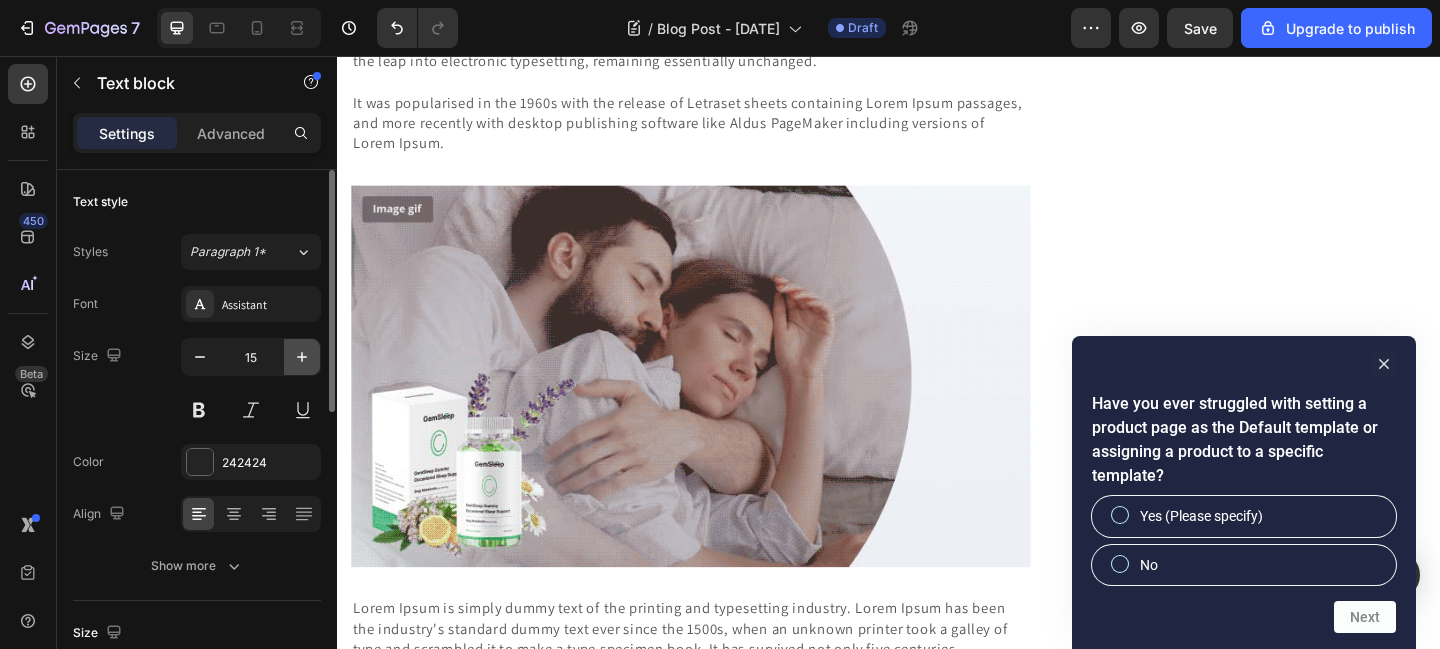 click 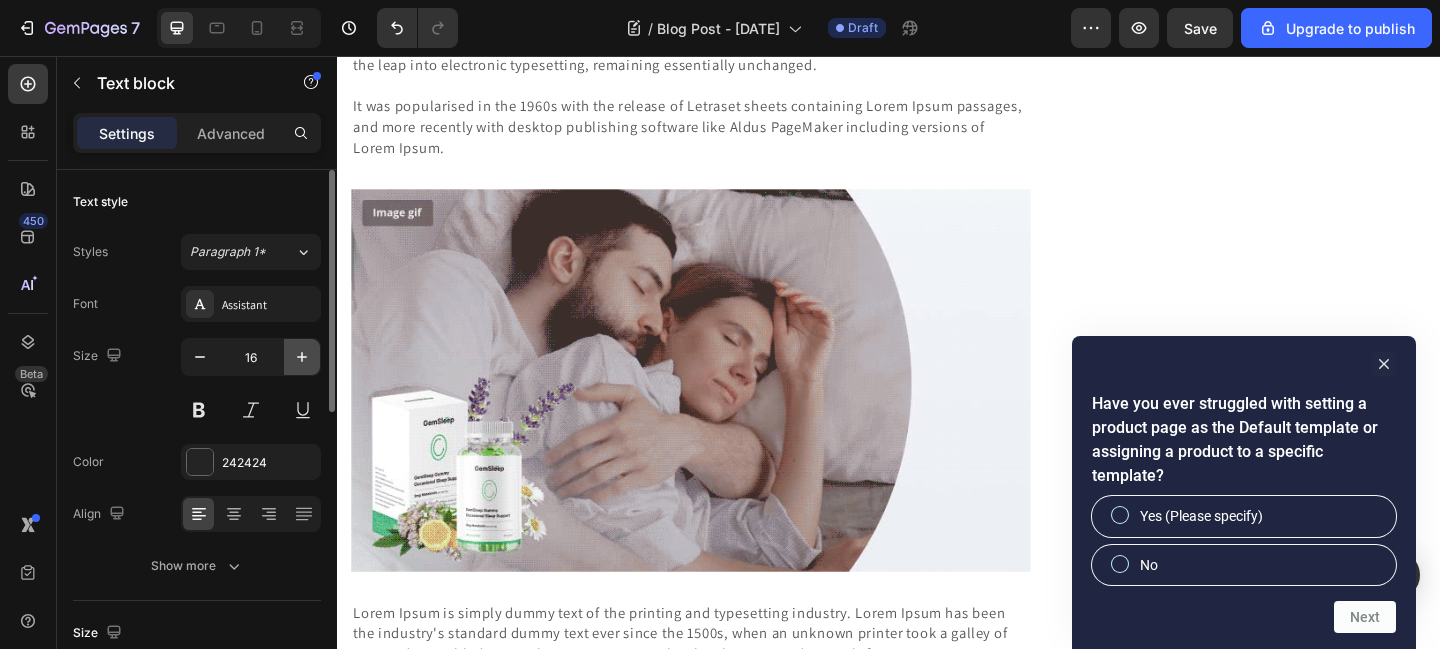 click 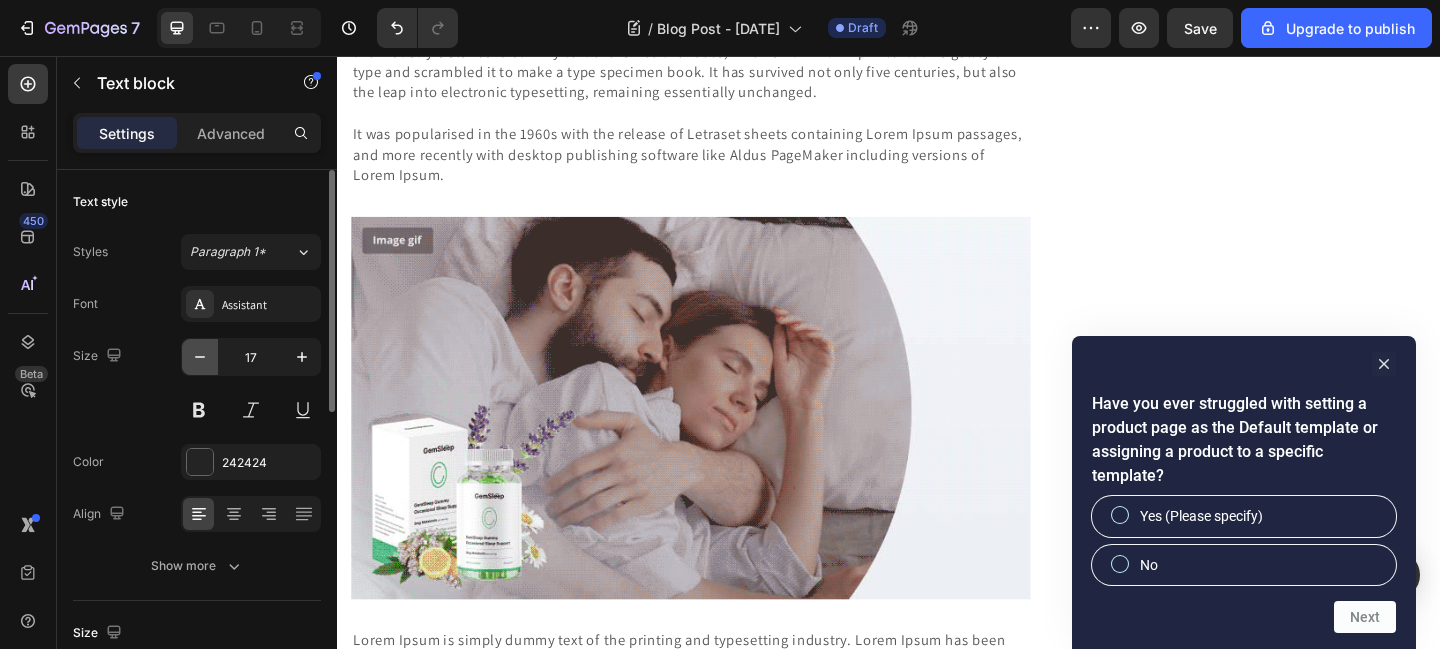 click at bounding box center (200, 357) 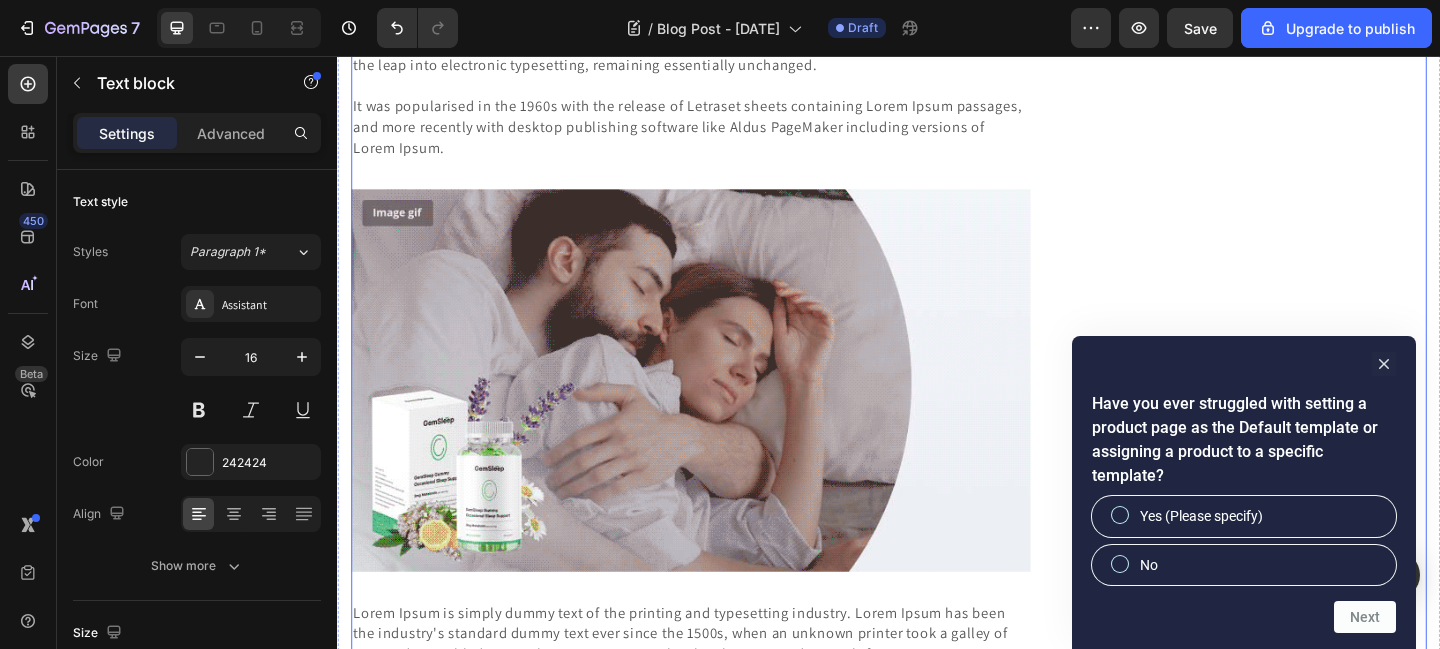 click on "I Thought Creative Block Was Mental—Until Brain Scans Revealed the Physical Damage Stress Does to Your Artistic Abilities Heading Local Artist Discovers the Hidden Reason 73% of Creative Professionals Can't Access Their Flow State (And the Simple Solution That Restored Her Artistic Joy in Just 3 Weeks) Text block Written by [PERSON] Text block Published on [DATE] Text block Row Image My hands were shaking as I stared at the blank canvas for the fourth hour straight. Heading If you're a creative person who feels stuck... If you've lost that spark that used to drive your art... If you're wondering where your passion went and whether it's ever coming back... Then what happened to me could change everything. Text block Text block
Icon The Hidden Truth About "Creative Block":  Most artists struggling with creative blocks don't realize their brain has actually shifted into survival mode, automatically suppressing the neural pathways needed for innovation and original thinking. Row" at bounding box center [721, 979] 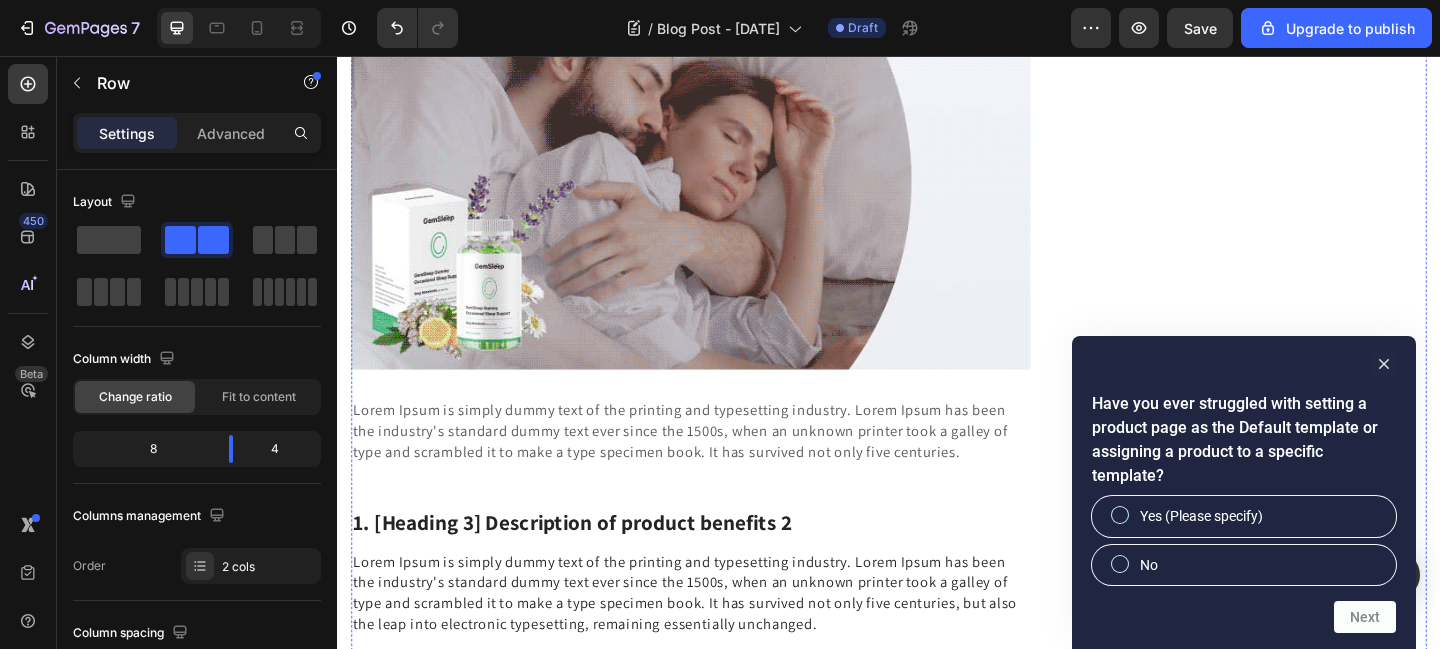 scroll, scrollTop: 1846, scrollLeft: 0, axis: vertical 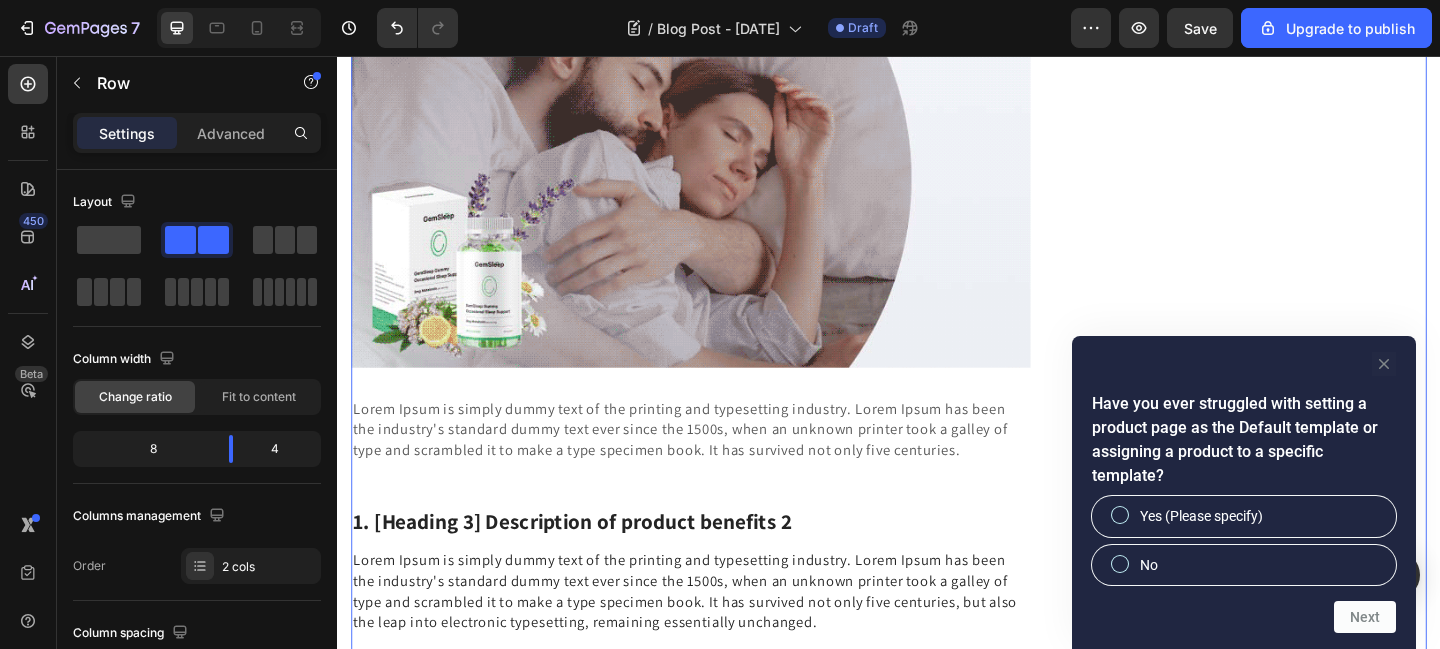 click 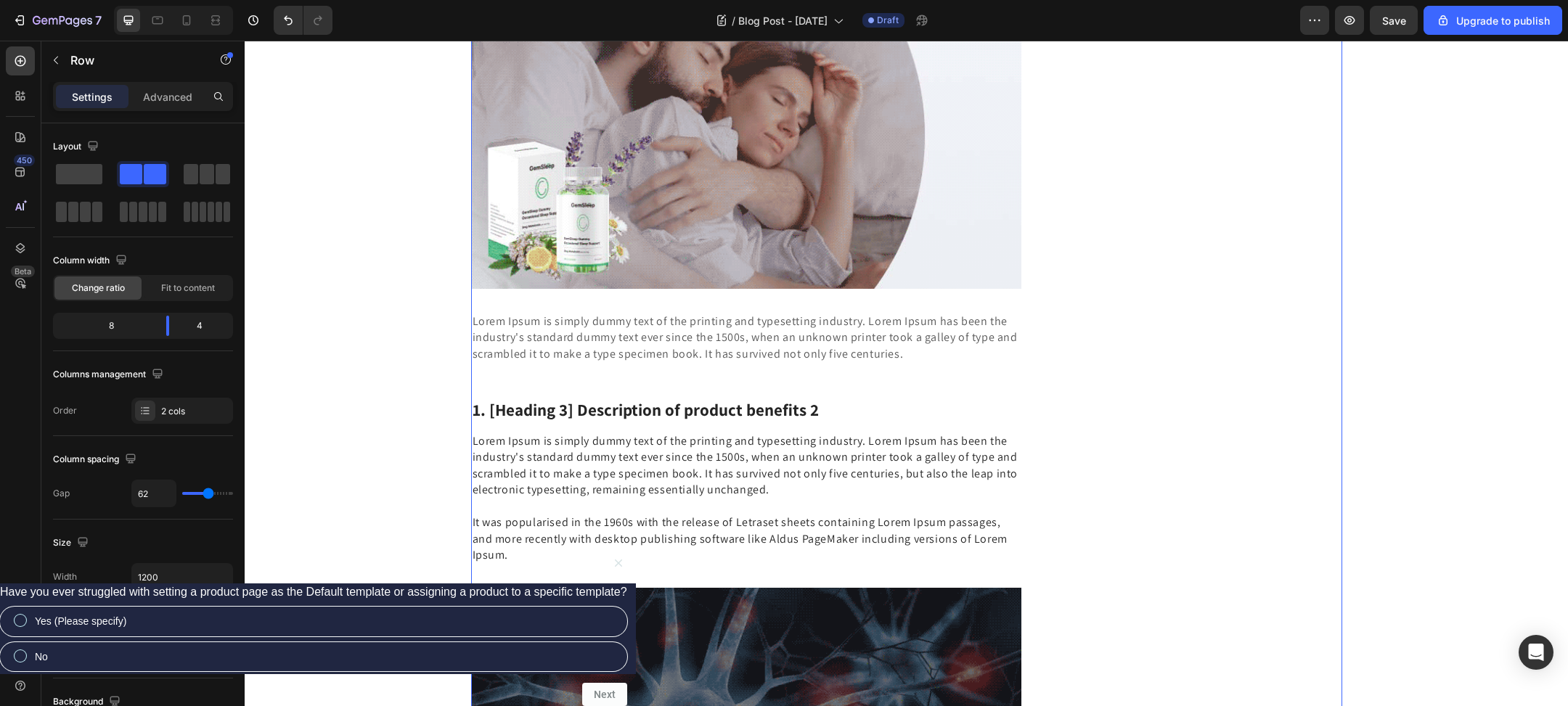 scroll, scrollTop: 1353, scrollLeft: 0, axis: vertical 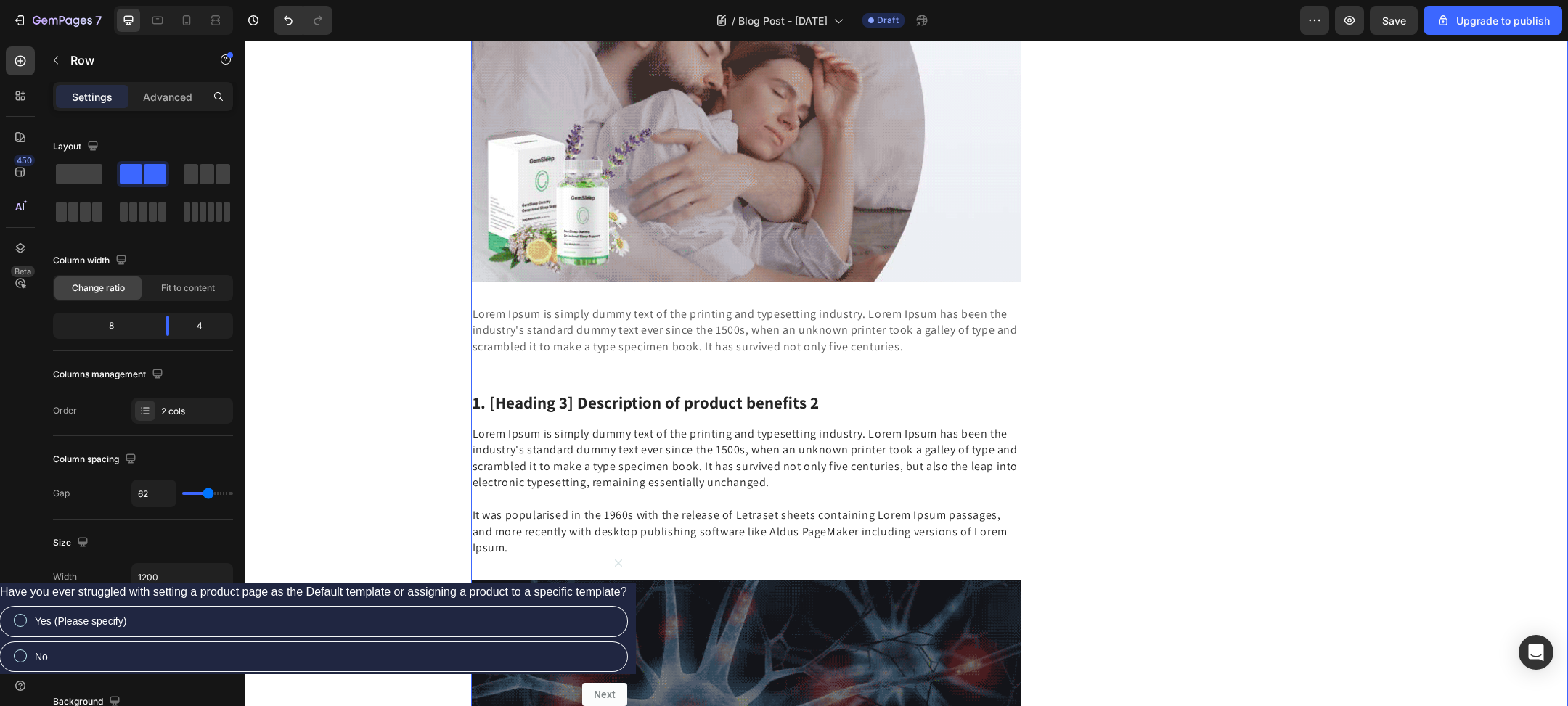 click on "I Thought Creative Block Was Mental—Until Brain Scans Revealed the Physical Damage Stress Does to Your Artistic Abilities Heading Local Artist Discovers the Hidden Reason 73% of Creative Professionals Can't Access Their Flow State (And the Simple Solution That Restored Her Artistic Joy in Just 3 Weeks) Text block Written by [PERSON] Text block Published on [DATE] Text block Row Image My hands were shaking as I stared at the blank canvas for the fourth hour straight. Heading If you're a creative person who feels stuck... If you've lost that spark that used to drive your art... If you're wondering where your passion went and whether it's ever coming back... Then what happened to me could change everything. Text block Text block
Icon The Hidden Truth About "Creative Block":  Most artists struggling with creative blocks don't realize their brain has actually shifted into survival mode, automatically suppressing the neural pathways needed for innovation and original thinking. Row" at bounding box center [906, 695] 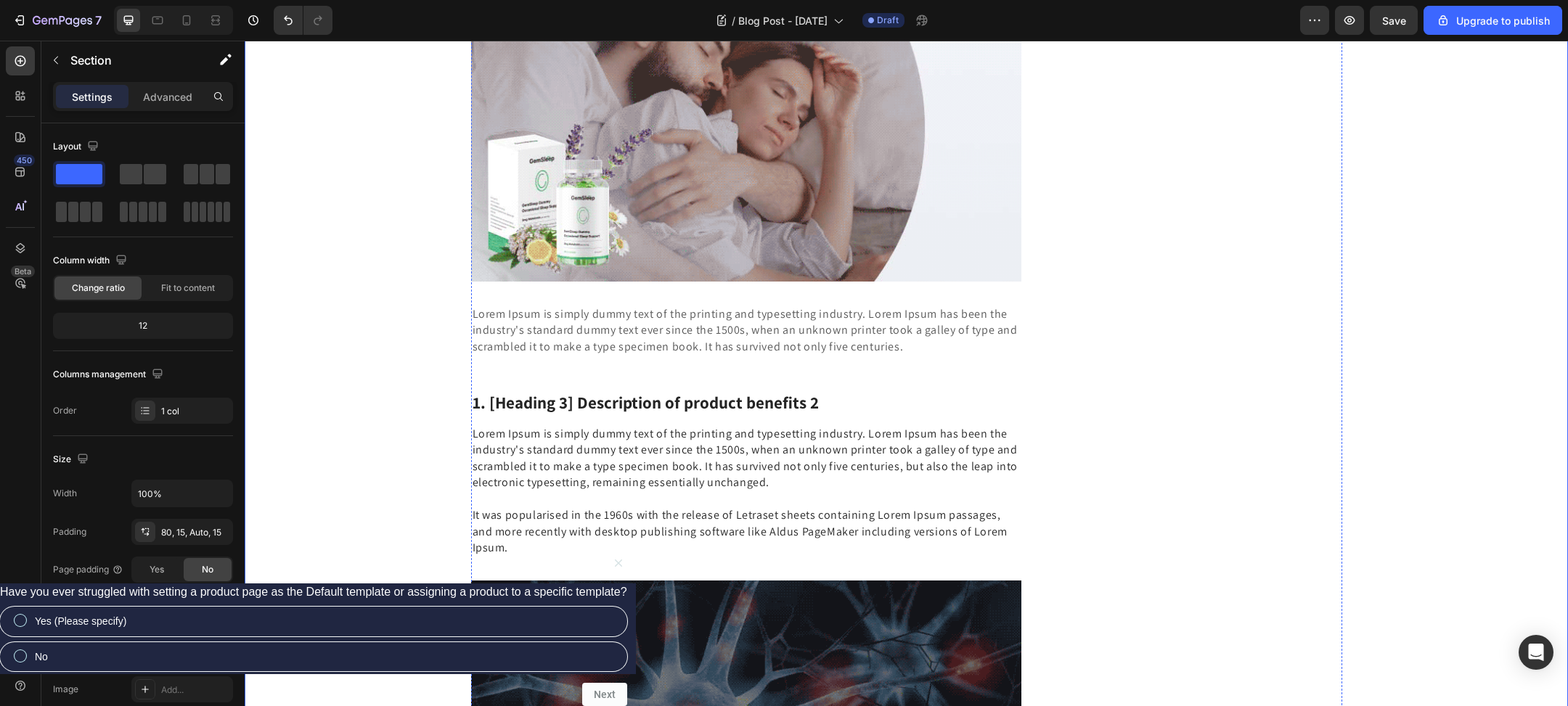 click on "1. [Heading 3] Description of product benefits 1" at bounding box center (746, -205) 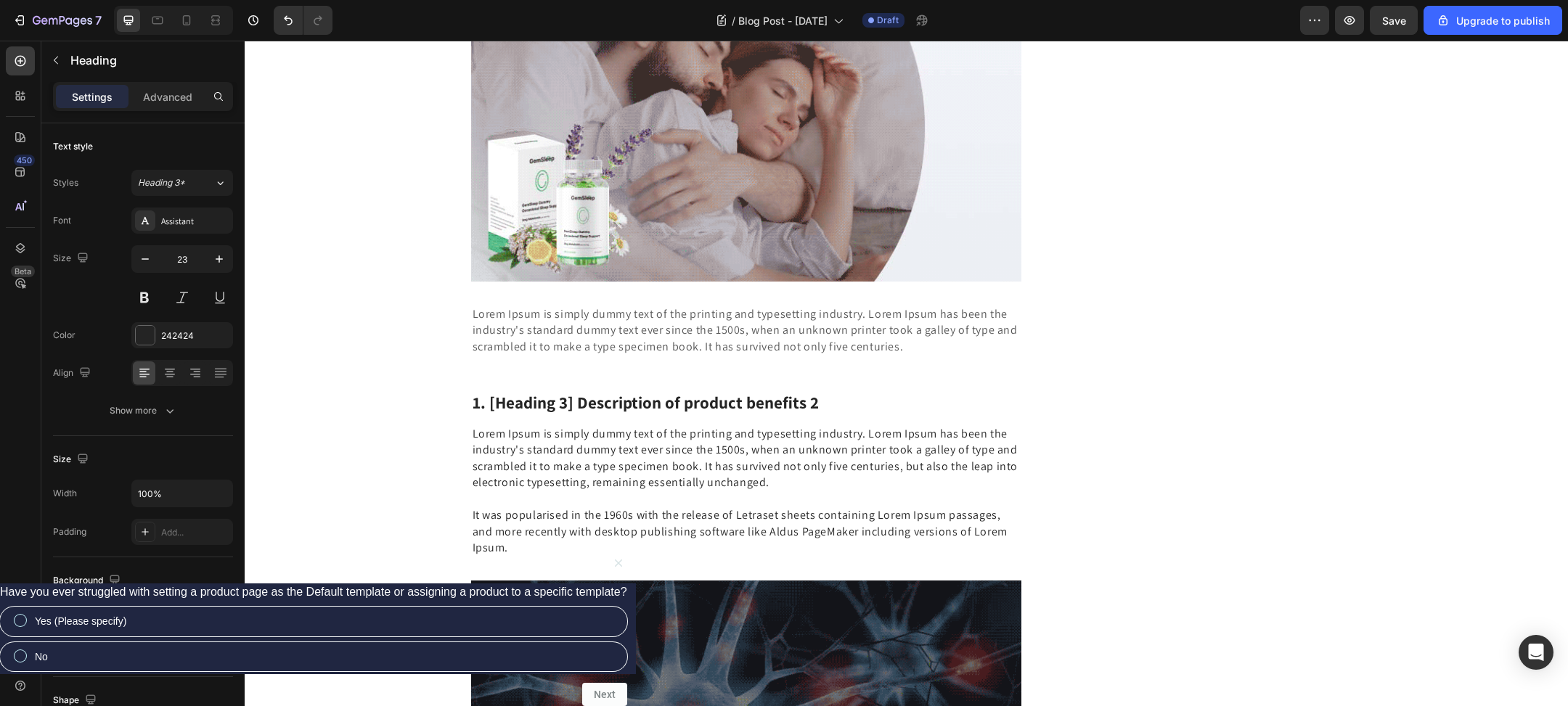 click on "1. [Heading 3] Description of product benefits 1" at bounding box center [746, -205] 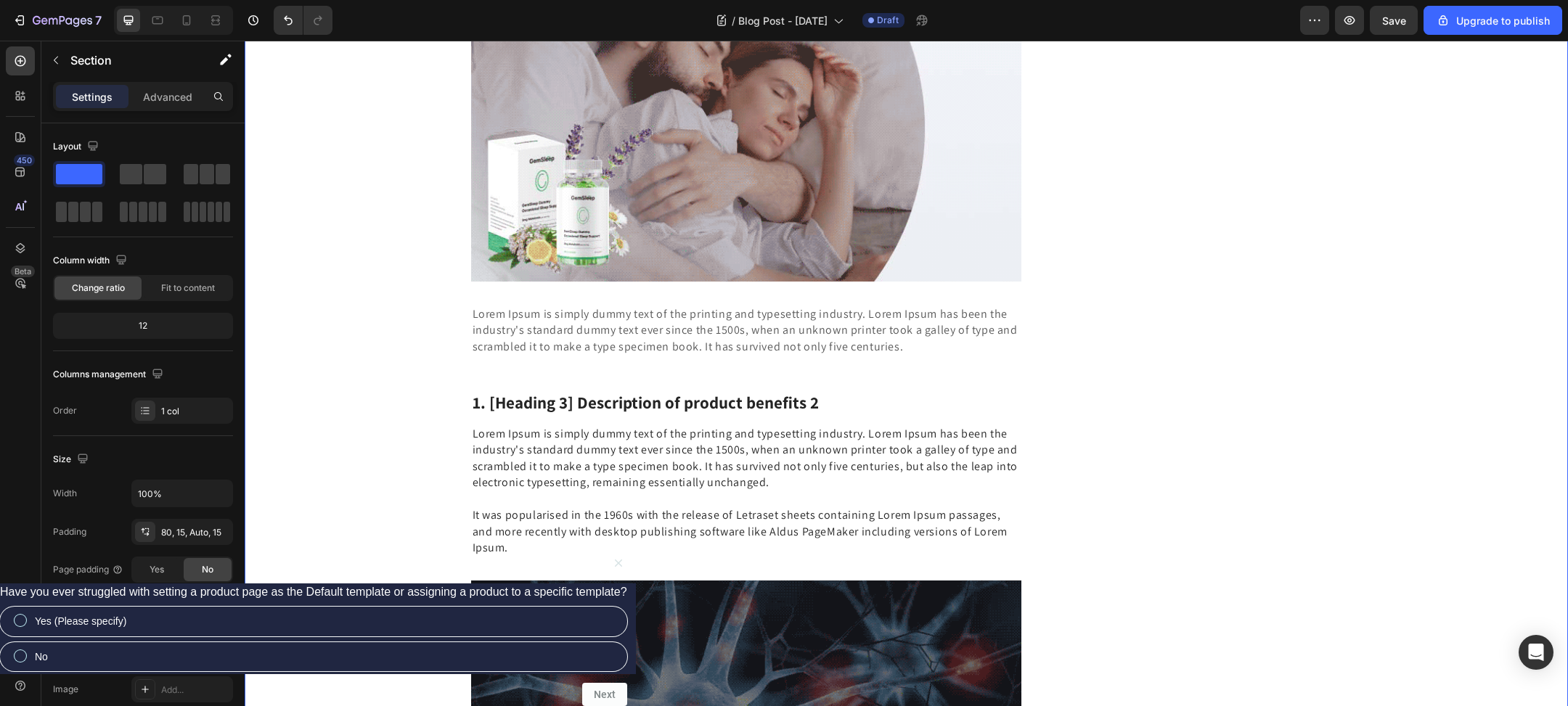 click on "I Thought Creative Block Was Mental—Until Brain Scans Revealed the Physical Damage Stress Does to Your Artistic Abilities Heading Local Artist Discovers the Hidden Reason 73% of Creative Professionals Can't Access Their Flow State (And the Simple Solution That Restored Her Artistic Joy in Just 3 Weeks) Text block Written by [PERSON] Text block Published on [DATE] Text block Row Image My hands were shaking as I stared at the blank canvas for the fourth hour straight. Heading If you're a creative person who feels stuck... If you've lost that spark that used to drive your art... If you're wondering where your passion went and whether it's ever coming back... Then what happened to me could change everything. Text block Text block
Icon The Hidden Truth About "Creative Block":  Most artists struggling with creative blocks don't realize their brain has actually shifted into survival mode, automatically suppressing the neural pathways needed for innovation and original thinking. Row" at bounding box center (906, 695) 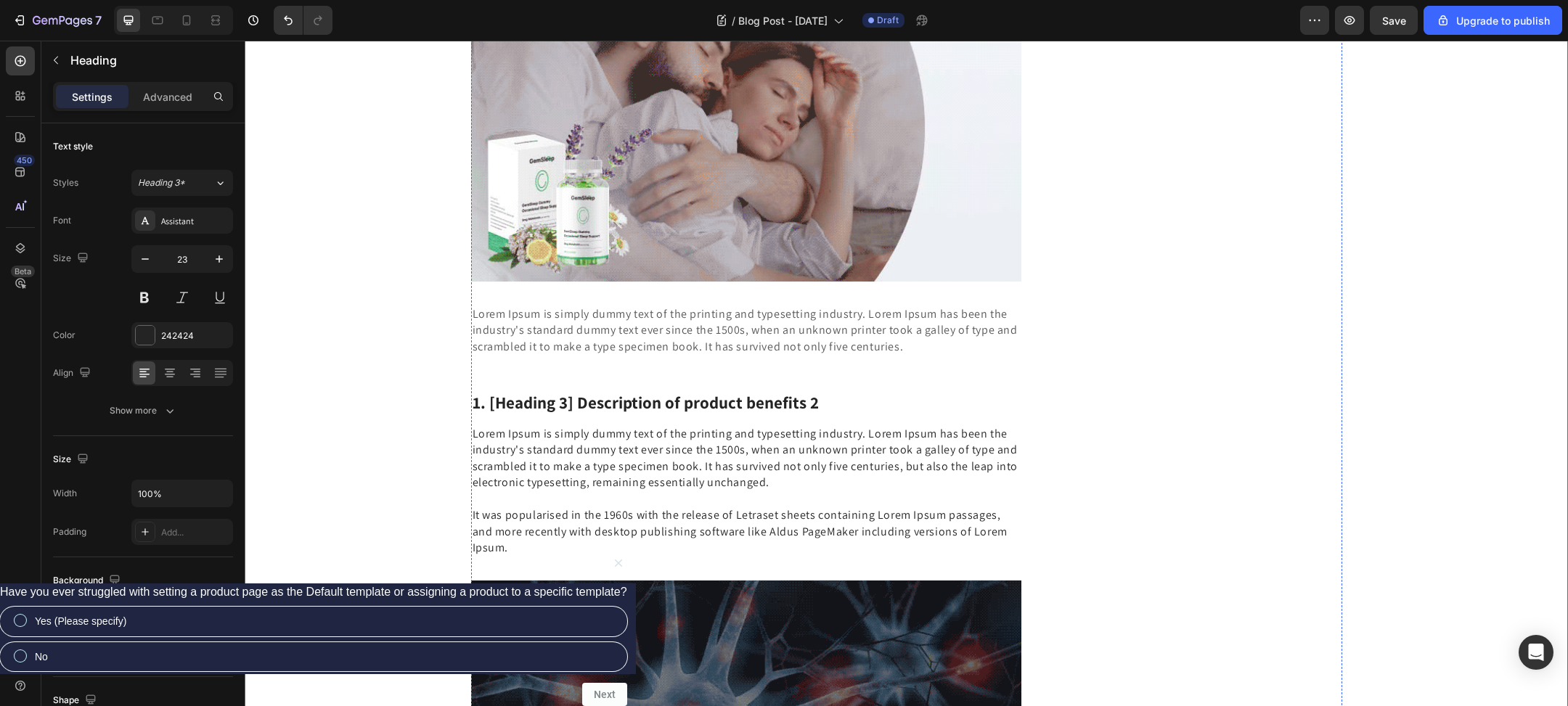click on "1. [Heading 3] Description of product benefits 1" at bounding box center (746, -205) 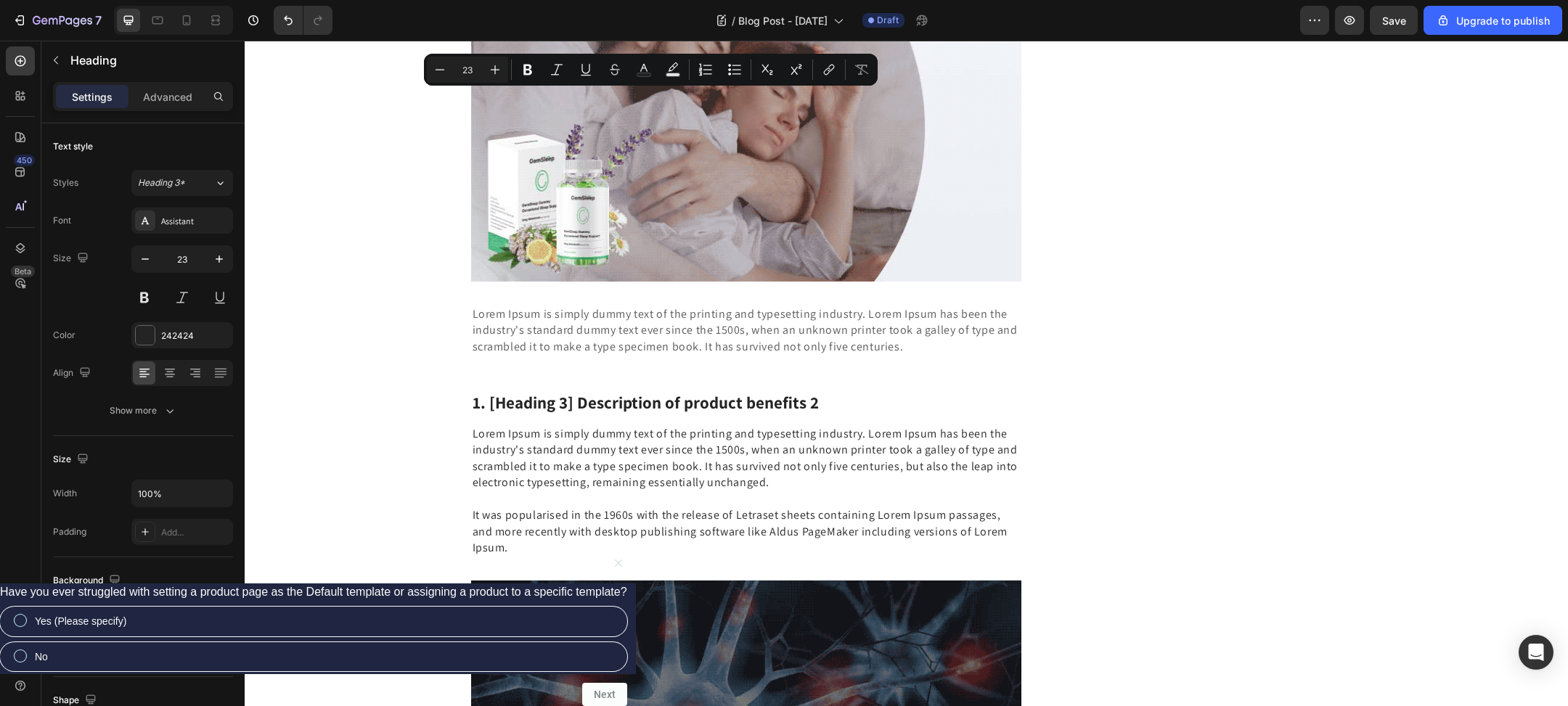 drag, startPoint x: 489, startPoint y: 101, endPoint x: 829, endPoint y: 105, distance: 340.0235 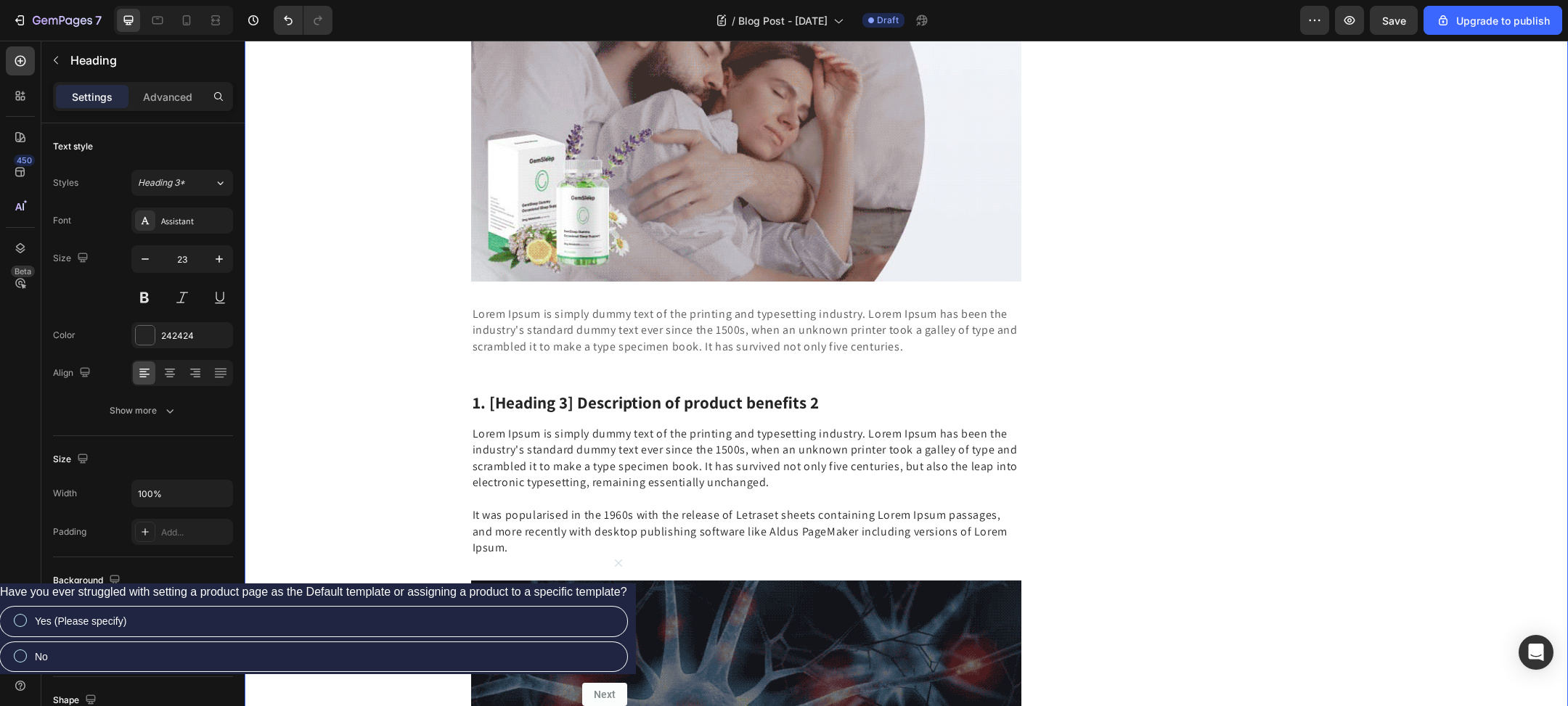 click on "I Thought Creative Block Was Mental—Until Brain Scans Revealed the Physical Damage Stress Does to Your Artistic Abilities Heading Local Artist Discovers the Hidden Reason 73% of Creative Professionals Can't Access Their Flow State (And the Simple Solution That Restored Her Artistic Joy in Just 3 Weeks) Text block Written by [PERSON] Text block Published on [DATE] Text block Row Image My hands were shaking as I stared at the blank canvas for the fourth hour straight. Heading If you're a creative person who feels stuck... If you've lost that spark that used to drive your art... If you're wondering where your passion went and whether it's ever coming back... Then what happened to me could change everything. Text block Text block
Icon The Hidden Truth About "Creative Block":  Most artists struggling with creative blocks don't realize their brain has actually shifted into survival mode, automatically suppressing the neural pathways needed for innovation and original thinking. Row" at bounding box center (906, 695) 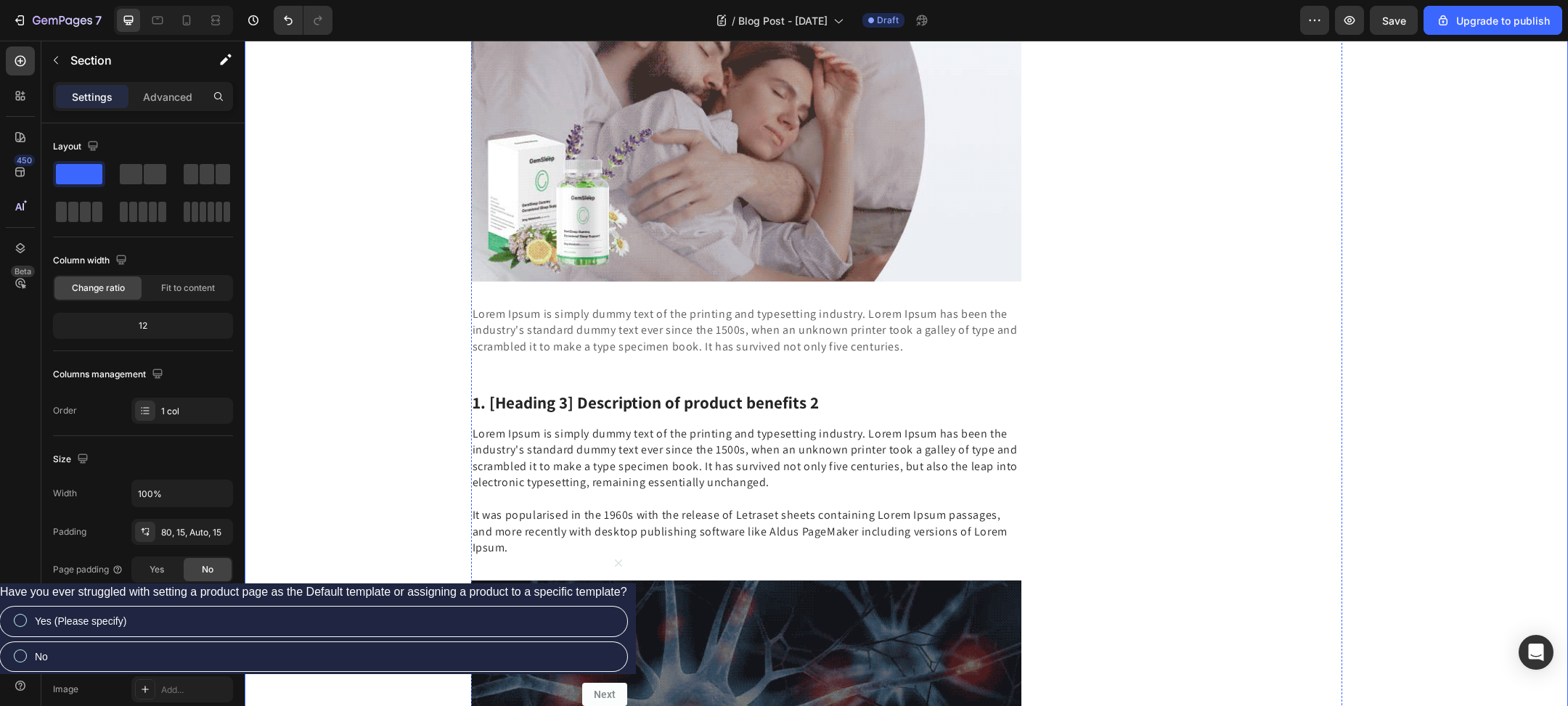 click on "Lorem Ipsum is simply dummy text of the printing and typesetting industry. Lorem Ipsum has been the industry's standard dummy text ever since the 1500s, when an unknown printer took a galley of type and scrambled it to make a type specimen book. It has survived not only five centuries, but also the leap into electronic typesetting, remaining essentially unchanged.  It was popularised in the 1960s with the release of Letraset sheets containing Lorem Ipsum passages, and more recently with desktop publishing software like Aldus PageMaker including versions of Lorem Ipsum." at bounding box center [746, -118] 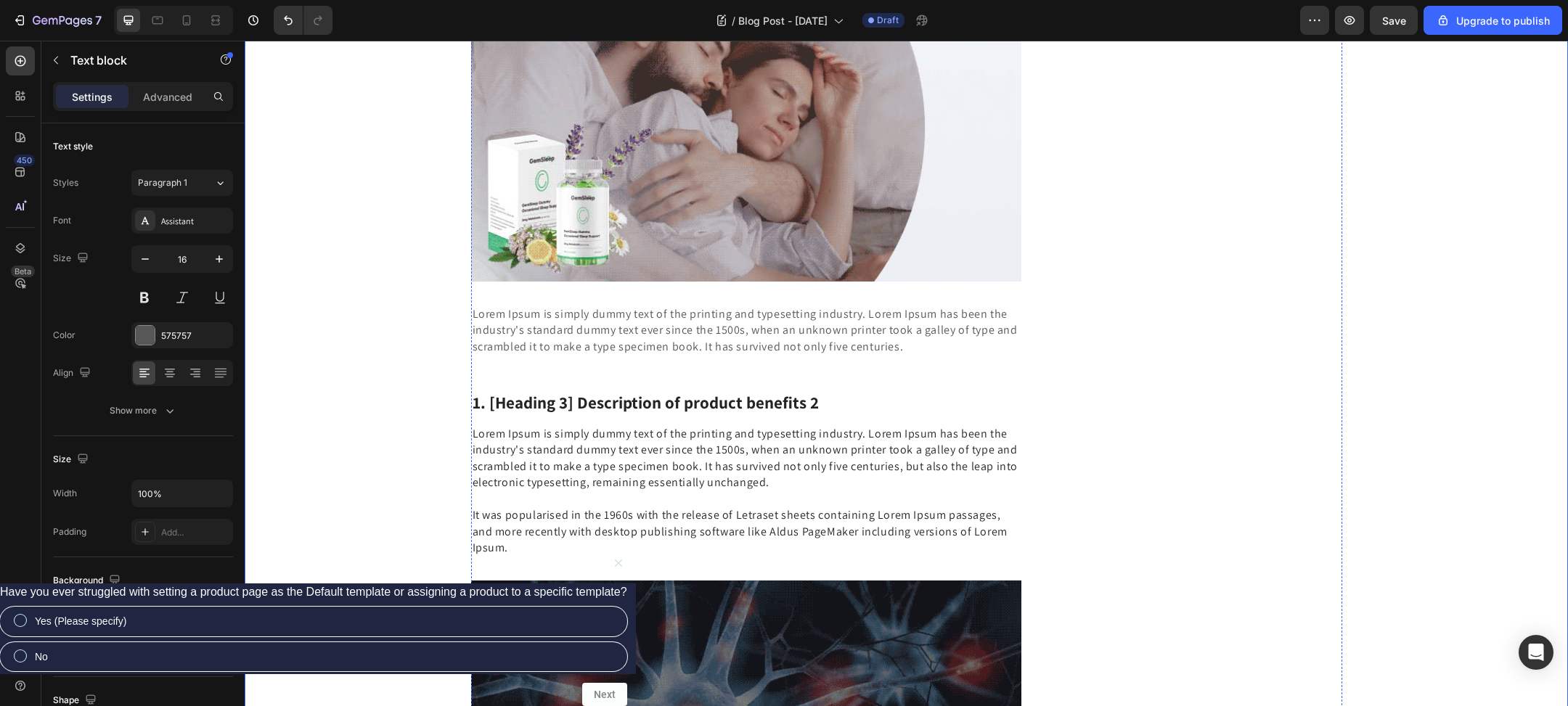 click on "Lorem Ipsum is simply dummy text of the printing and typesetting industry. Lorem Ipsum has been the industry's standard dummy text ever since the 1500s, when an unknown printer took a galley of type and scrambled it to make a type specimen book. It has survived not only five centuries, but also the leap into electronic typesetting, remaining essentially unchanged.  It was popularised in the 1960s with the release of Letraset sheets containing Lorem Ipsum passages, and more recently with desktop publishing software like Aldus PageMaker including versions of Lorem Ipsum." at bounding box center [746, -118] 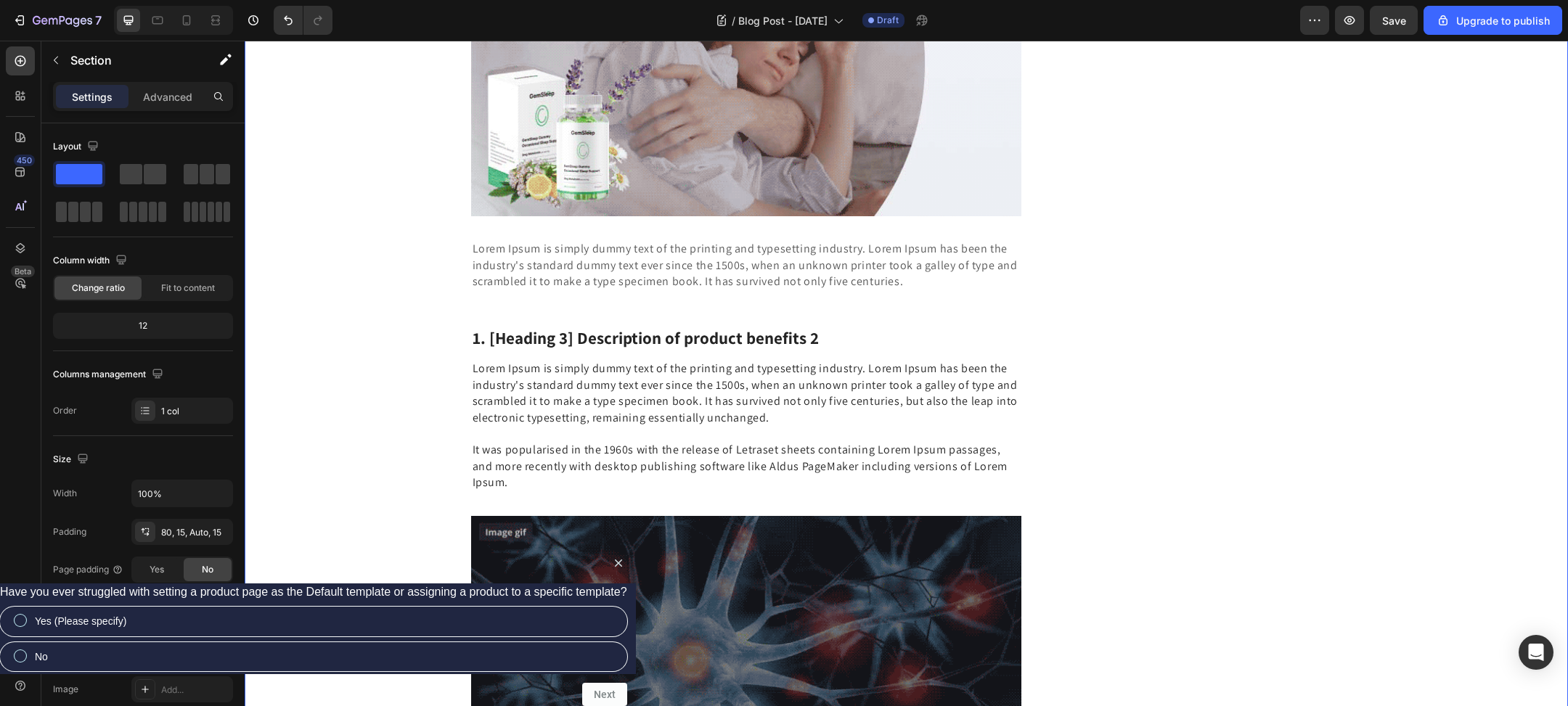 click on "I Thought Creative Block Was Mental—Until Brain Scans Revealed the Physical Damage Stress Does to Your Artistic Abilities Heading Local Artist Discovers the Hidden Reason 73% of Creative Professionals Can't Access Their Flow State (And the Simple Solution That Restored Her Artistic Joy in Just 3 Weeks) Text block Written by [PERSON] Text block Published on [DATE] Text block Row Image My hands were shaking as I stared at the blank canvas for the fourth hour straight. Heading If you're a creative person who feels stuck... If you've lost that spark that used to drive your art... If you're wondering where your passion went and whether it's ever coming back... Then what happened to me could change everything. Text block Text block
Icon The Hidden Truth About "Creative Block":  Most artists struggling with creative blocks don't realize their brain has actually shifted into survival mode, automatically suppressing the neural pathways needed for innovation and original thinking. Row" at bounding box center (906, 662) 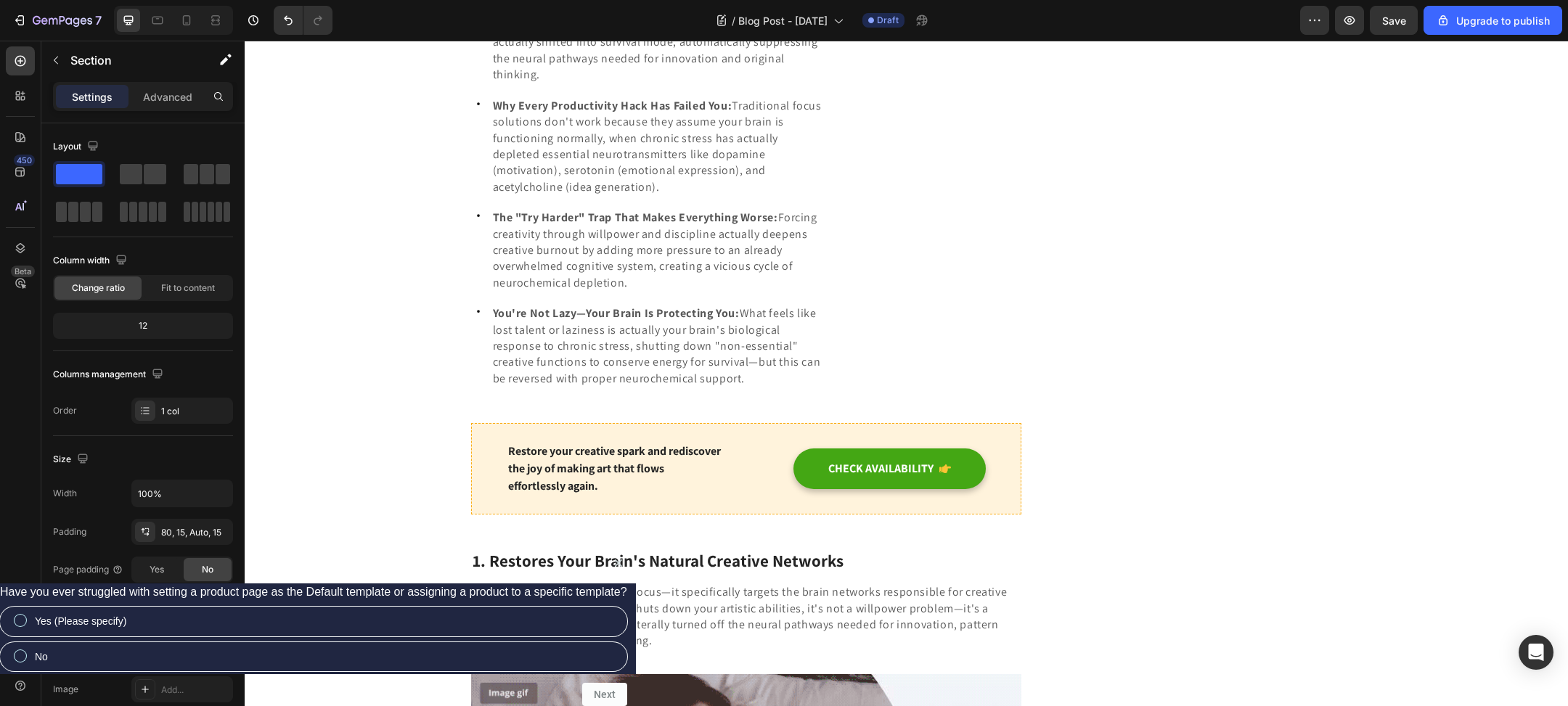 scroll, scrollTop: 0, scrollLeft: 0, axis: both 